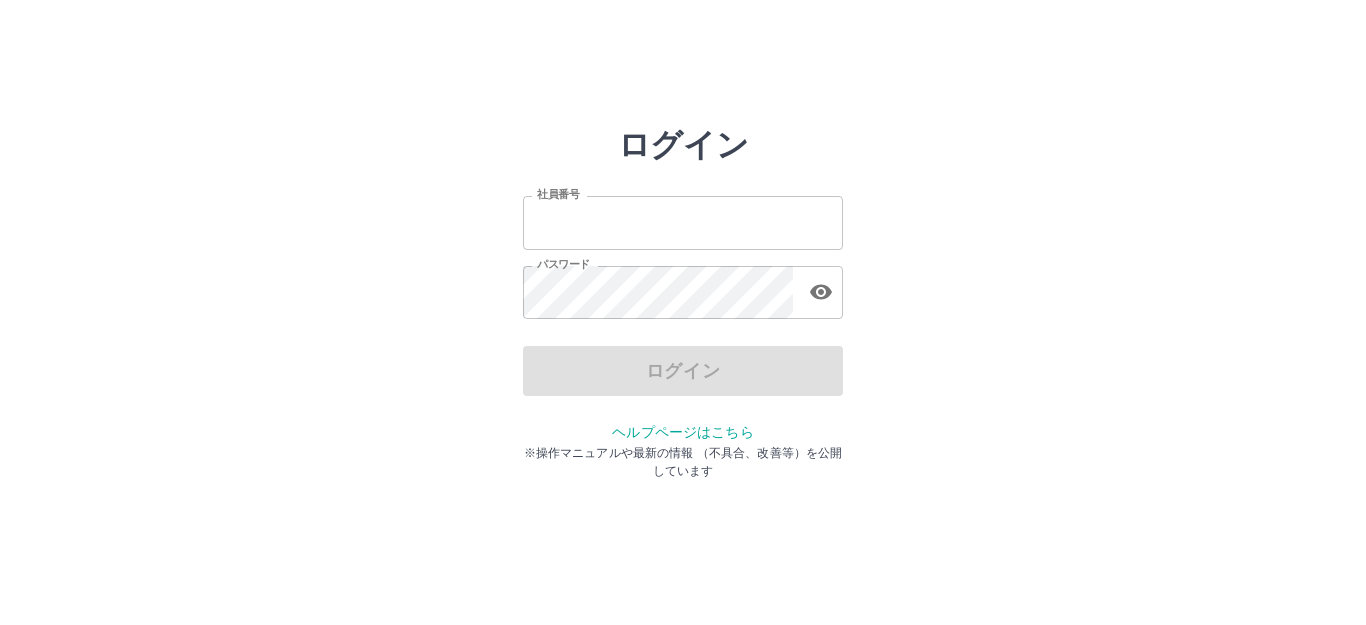 scroll, scrollTop: 0, scrollLeft: 0, axis: both 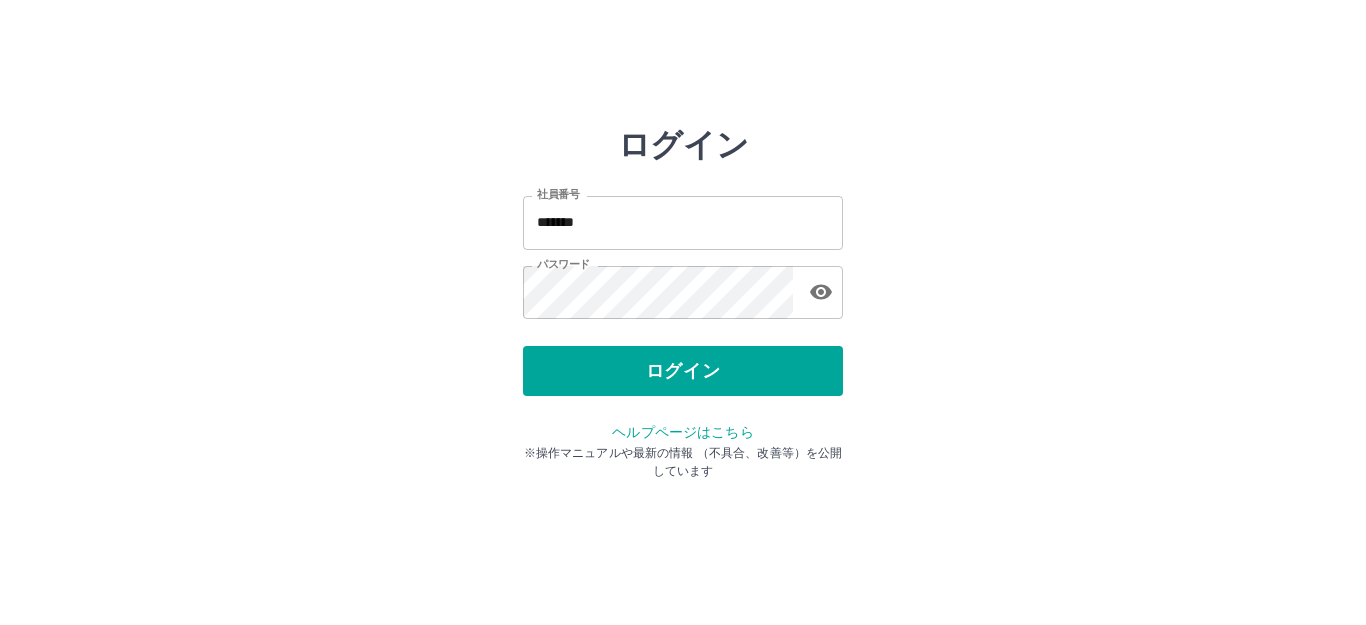 click on "ログイン" at bounding box center [683, 371] 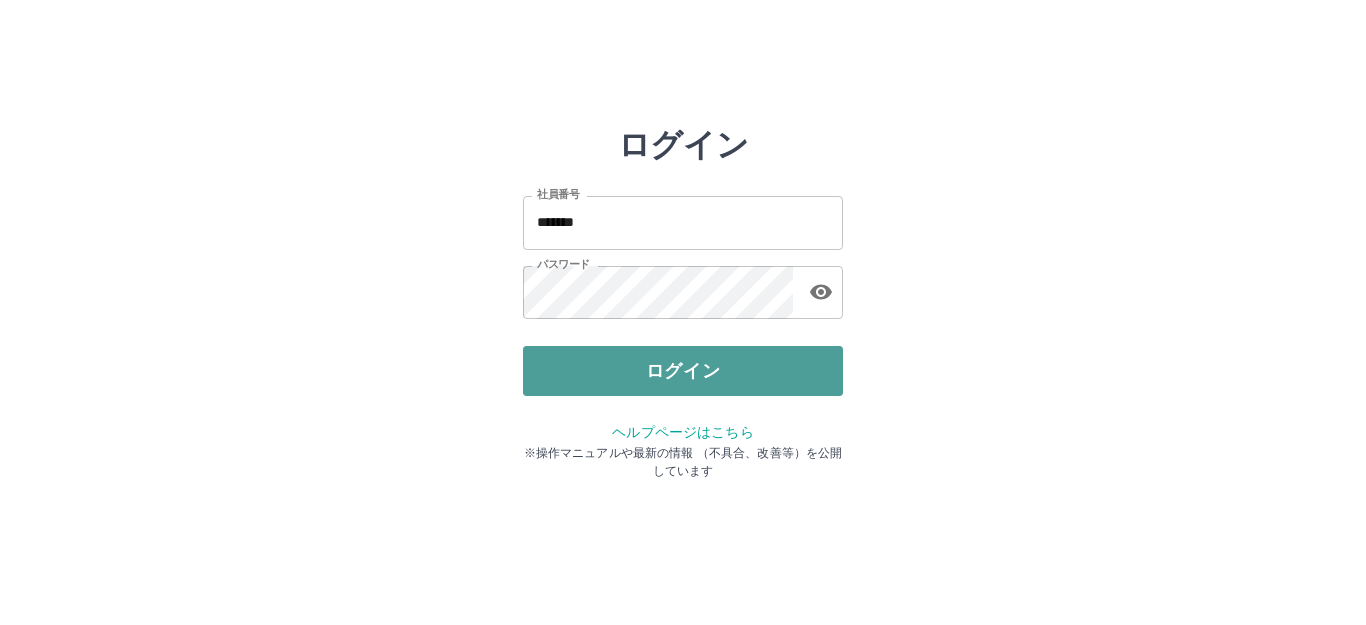 click on "ログイン" at bounding box center [683, 371] 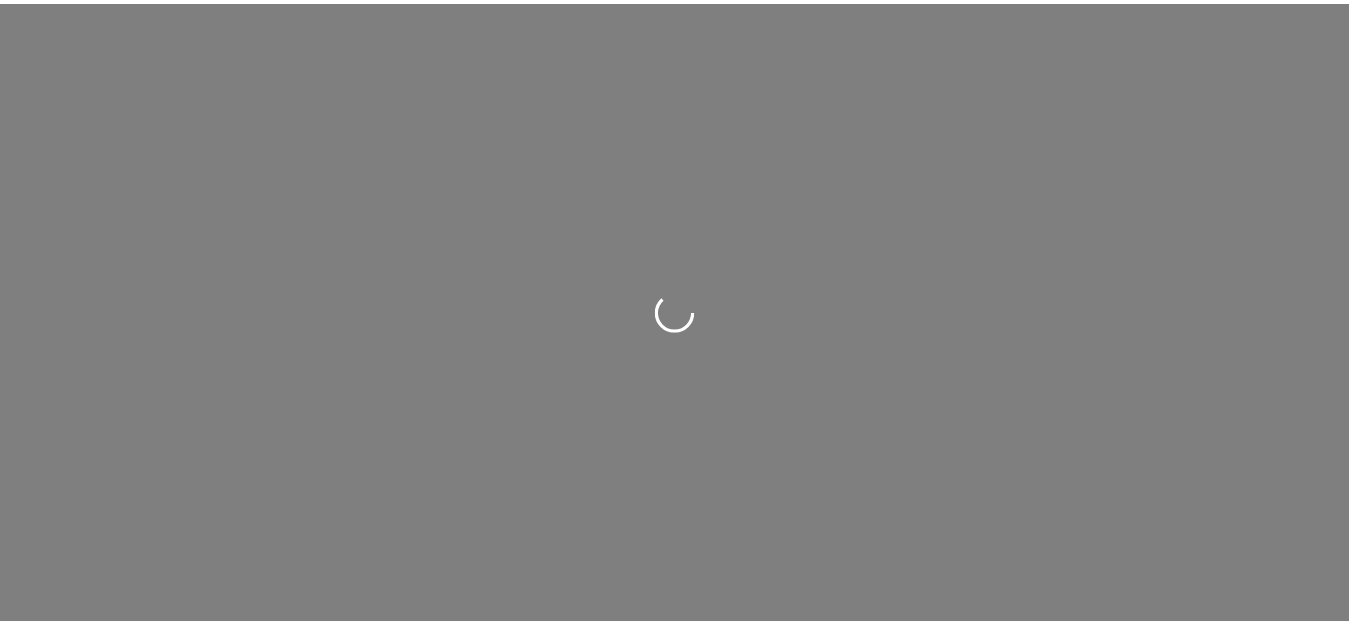scroll, scrollTop: 0, scrollLeft: 0, axis: both 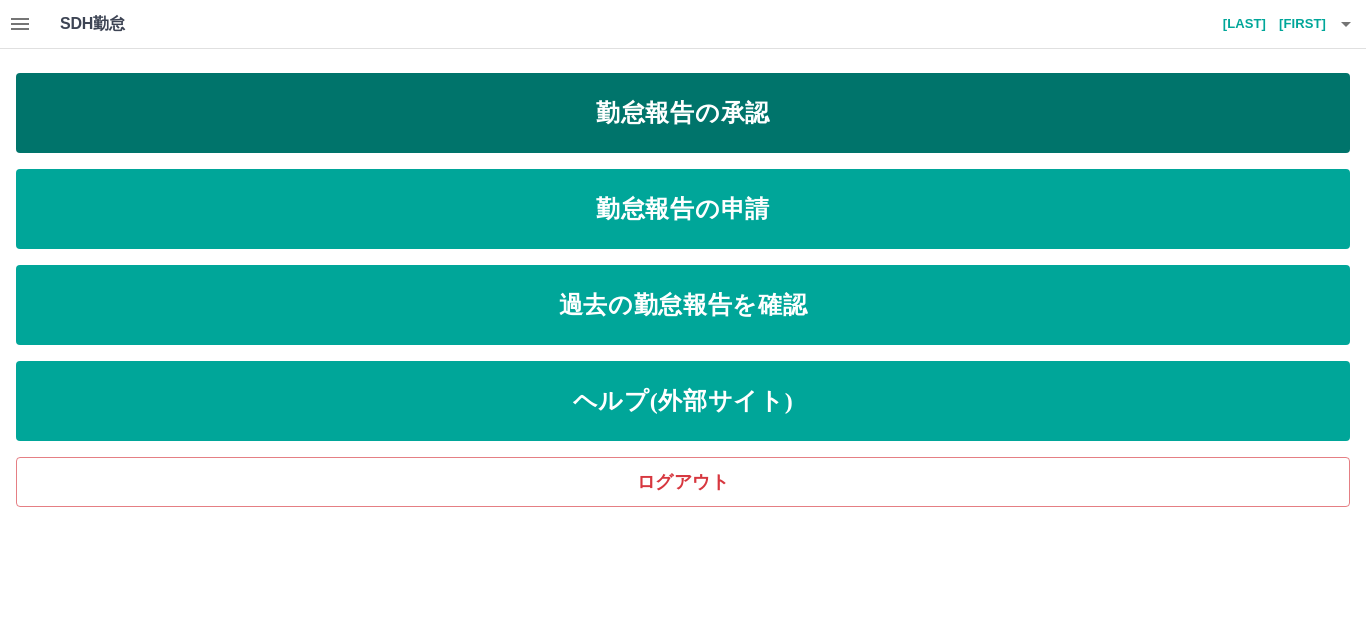 click on "勤怠報告の承認" at bounding box center (683, 113) 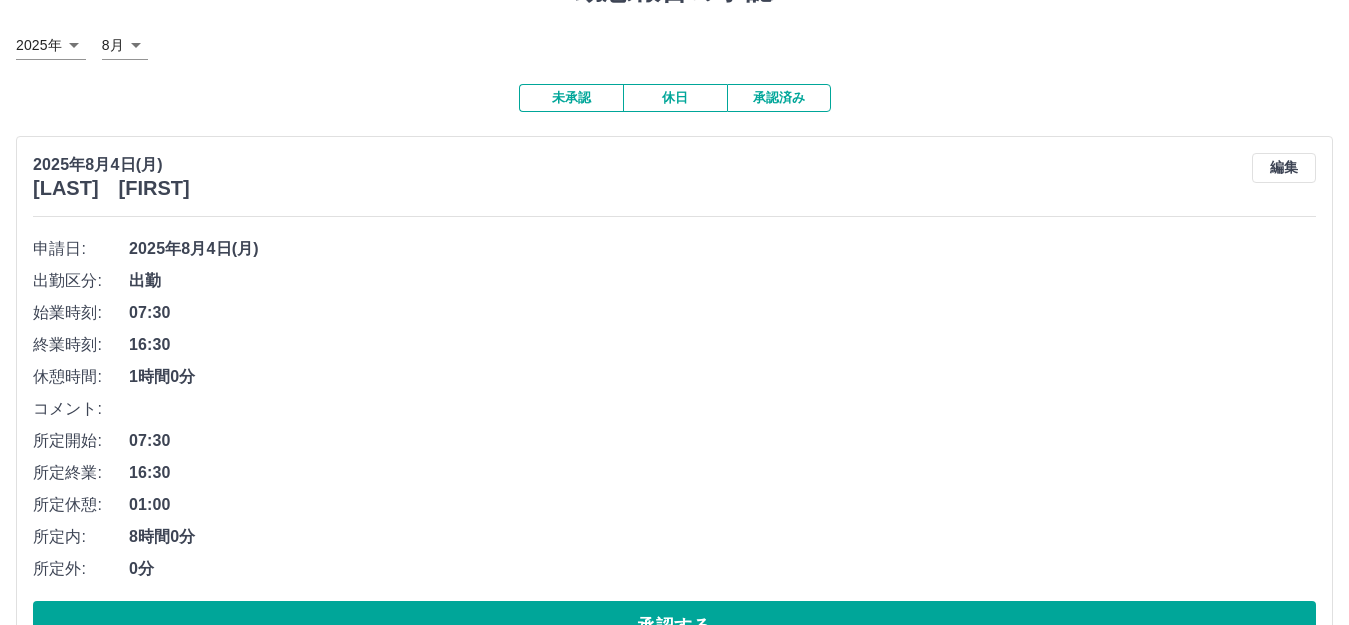 scroll, scrollTop: 200, scrollLeft: 0, axis: vertical 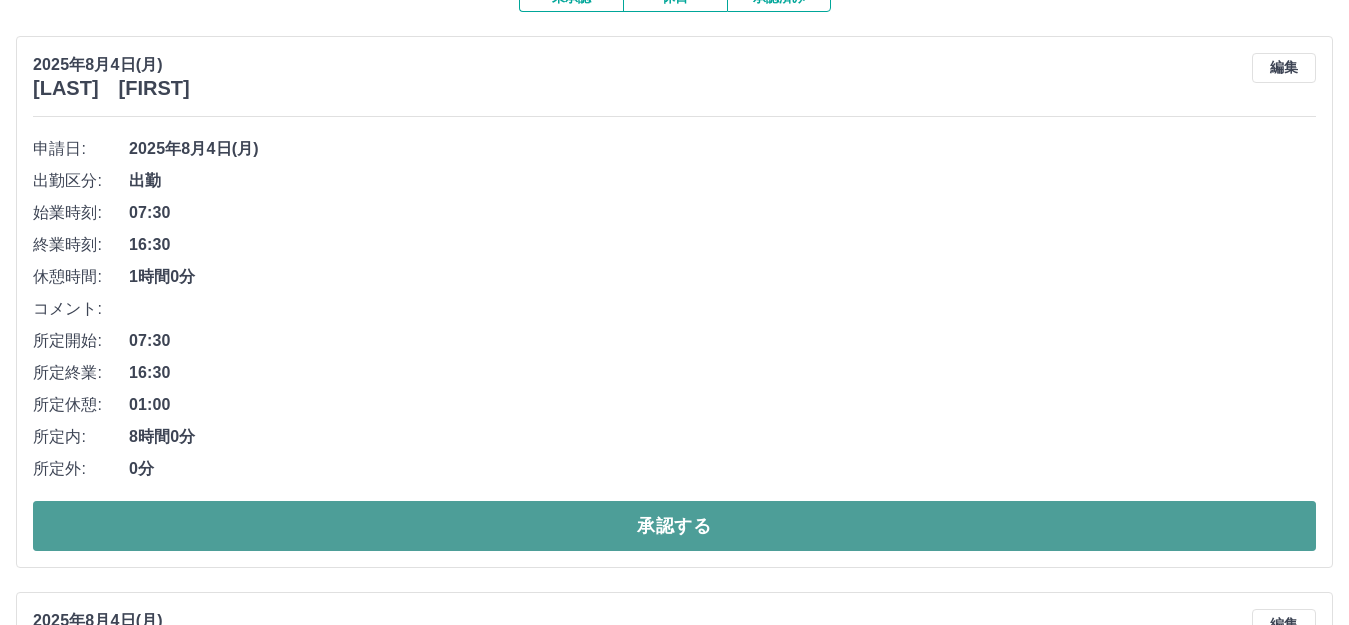 click on "承認する" at bounding box center (674, 526) 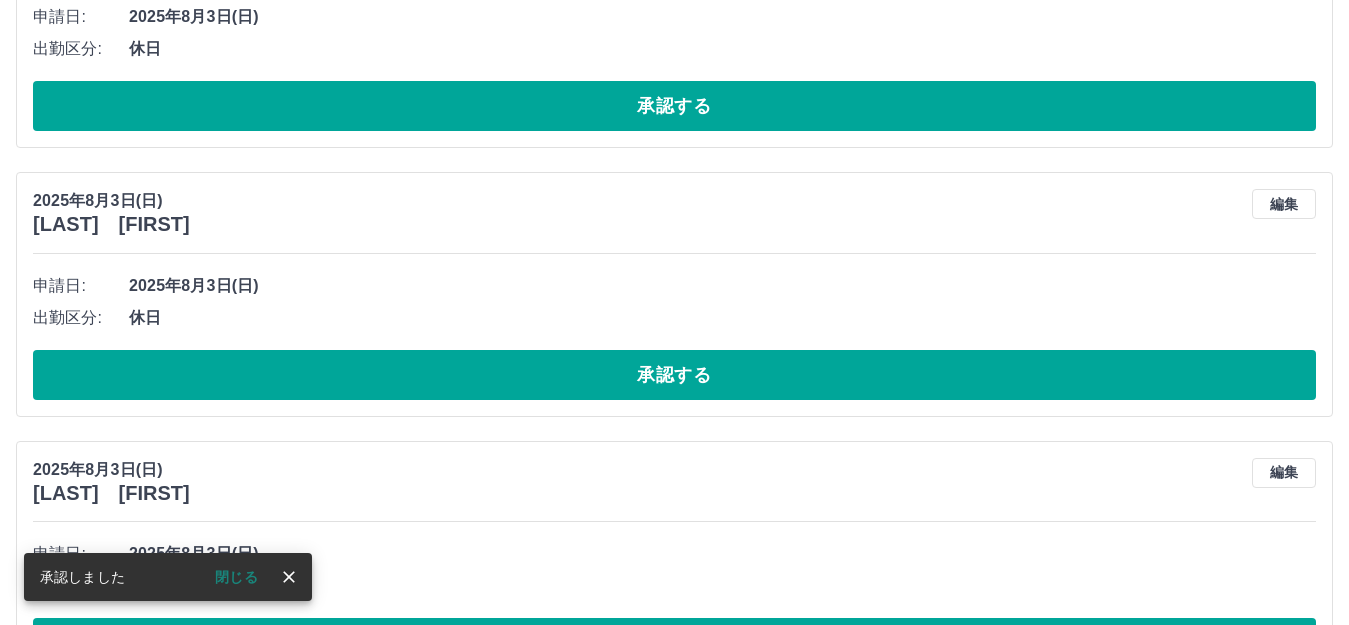 scroll, scrollTop: 44, scrollLeft: 0, axis: vertical 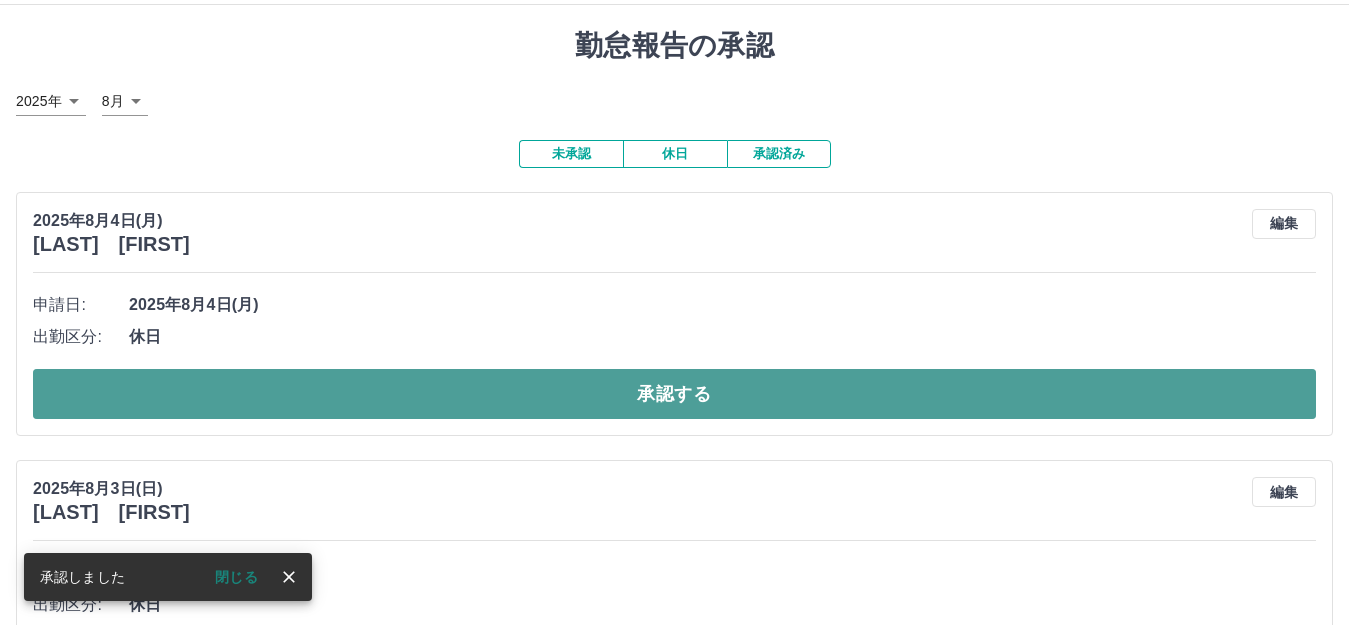 click on "承認する" at bounding box center (674, 394) 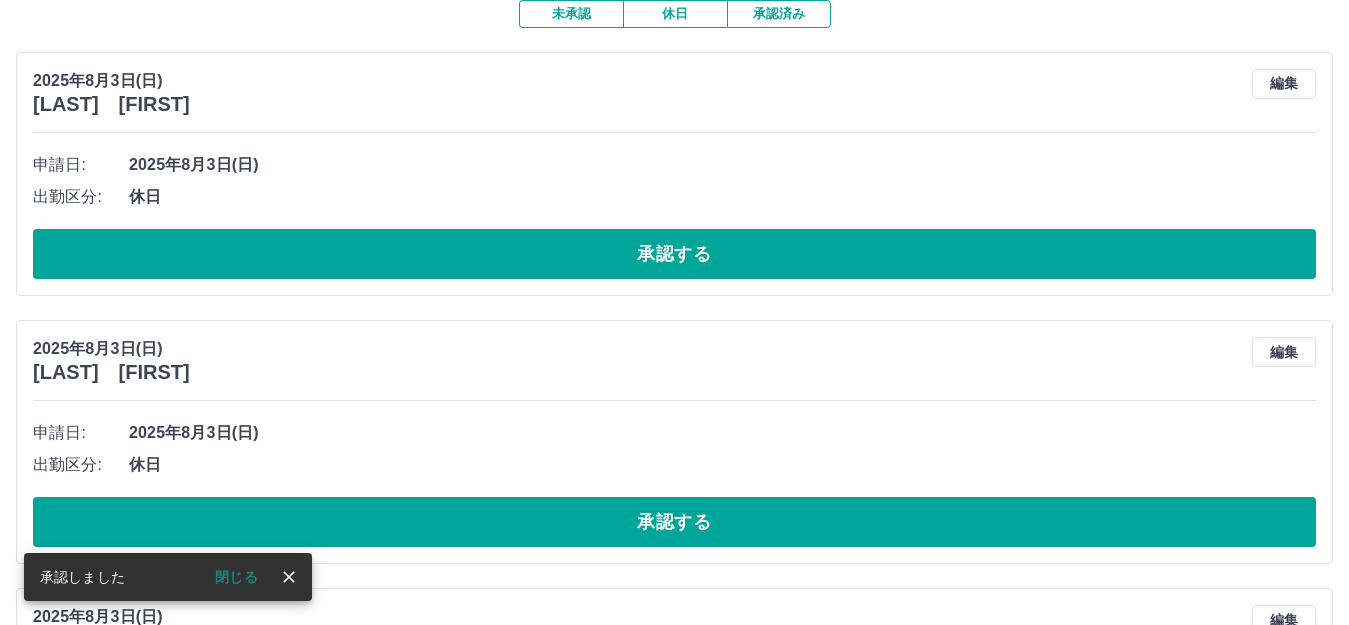 scroll, scrollTop: 344, scrollLeft: 0, axis: vertical 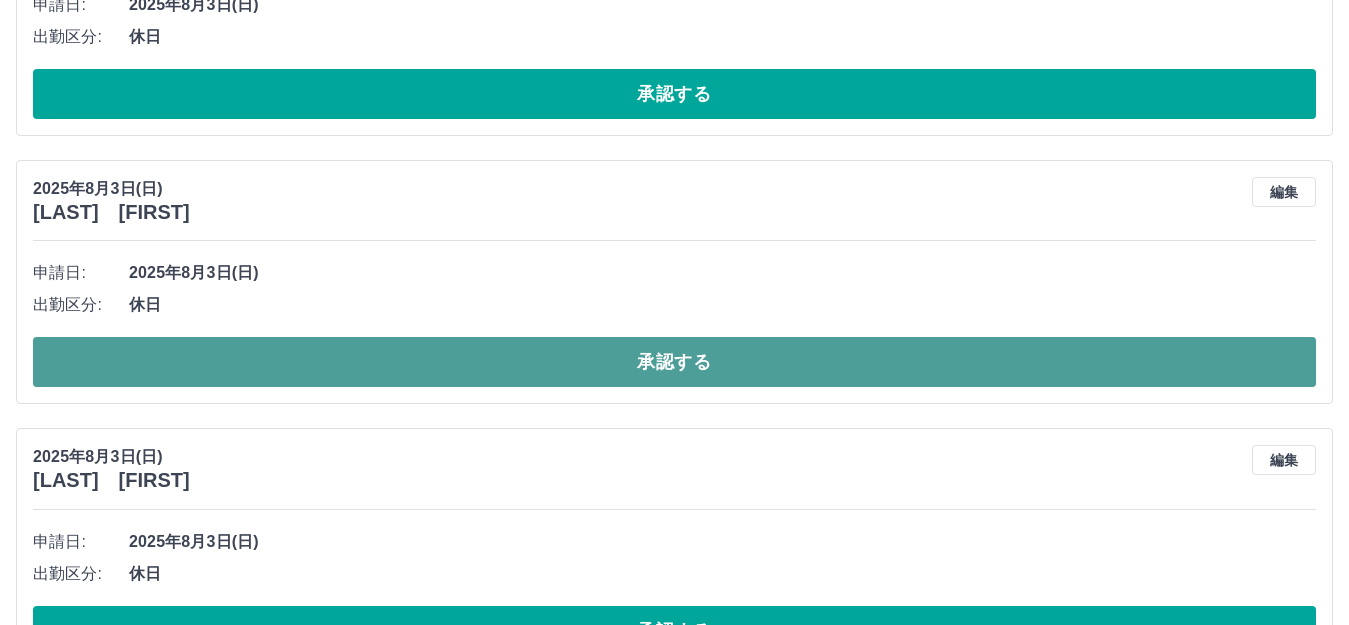 click on "承認する" at bounding box center (674, 362) 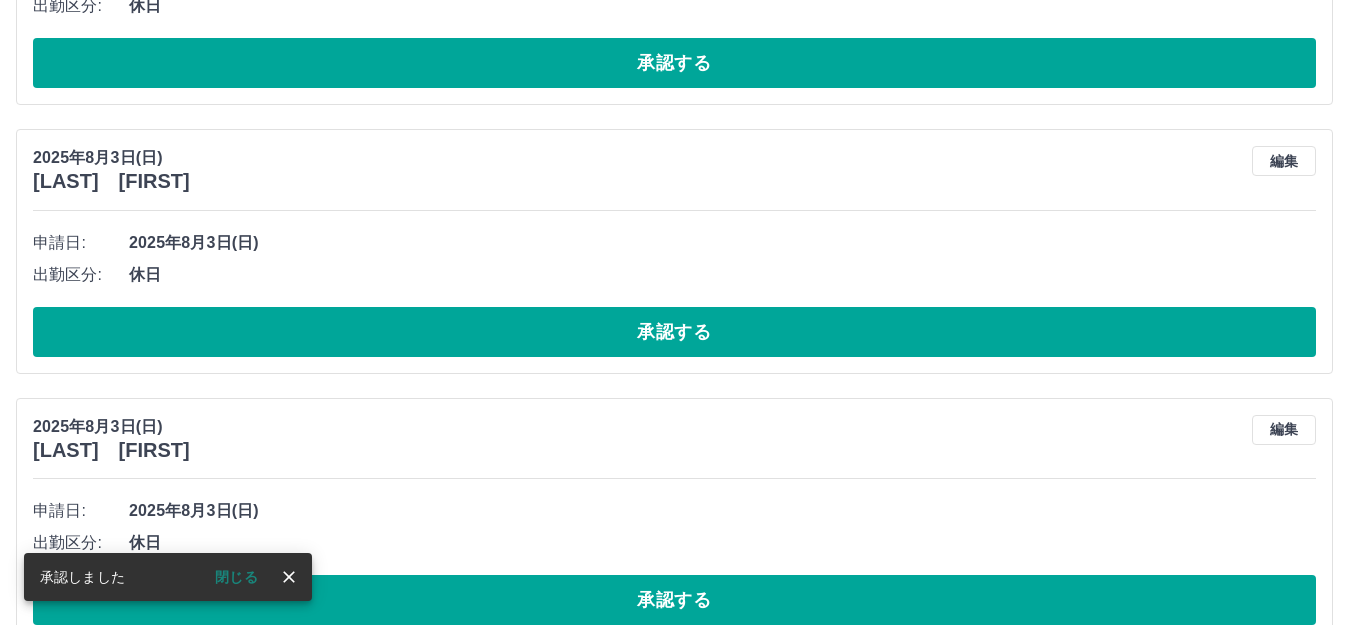 scroll, scrollTop: 644, scrollLeft: 0, axis: vertical 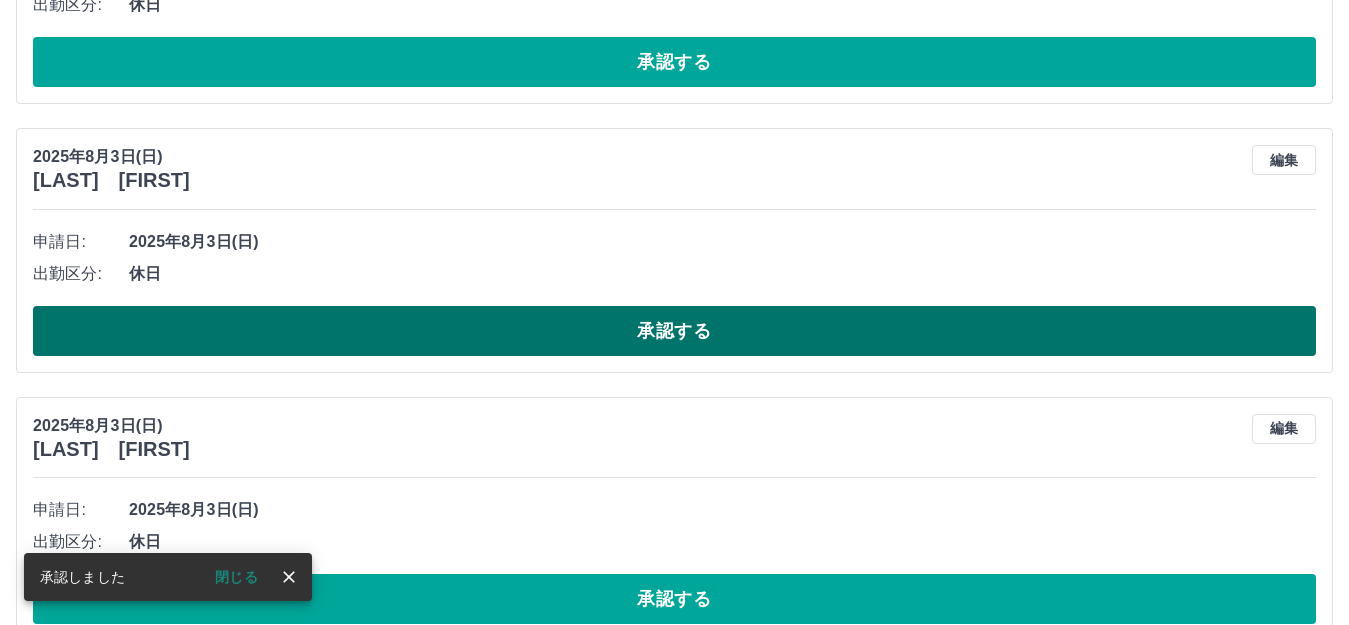 click on "承認する" at bounding box center [674, 331] 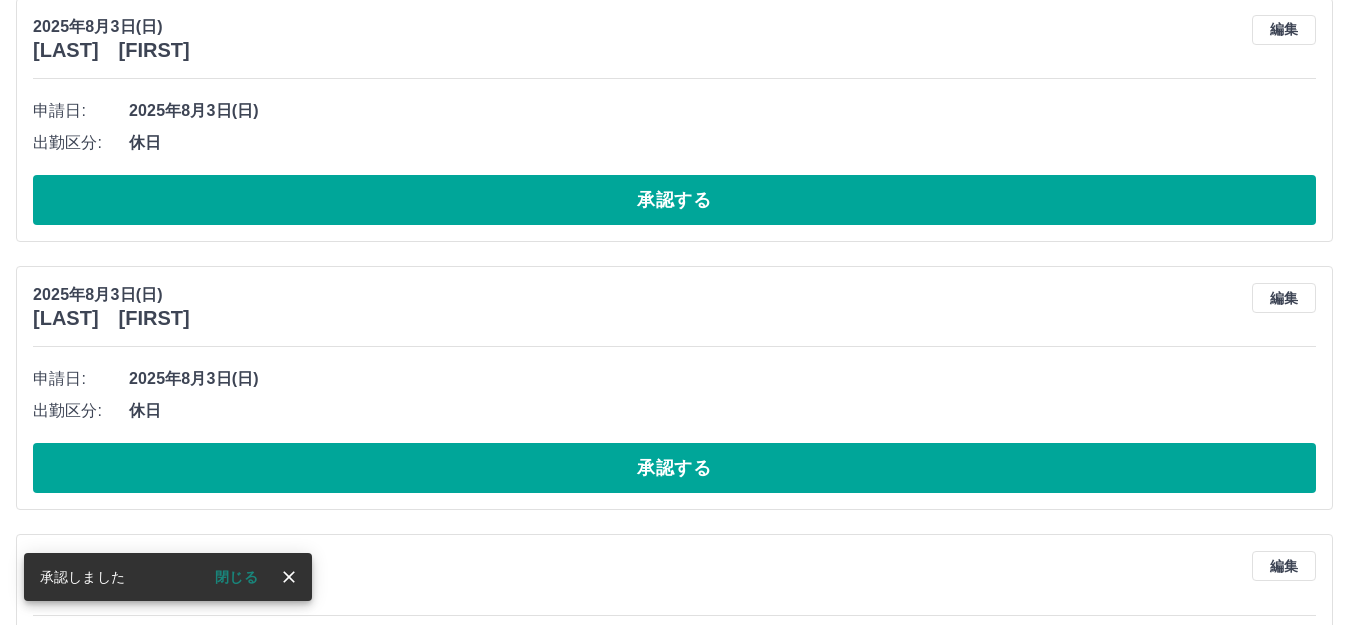 scroll, scrollTop: 1044, scrollLeft: 0, axis: vertical 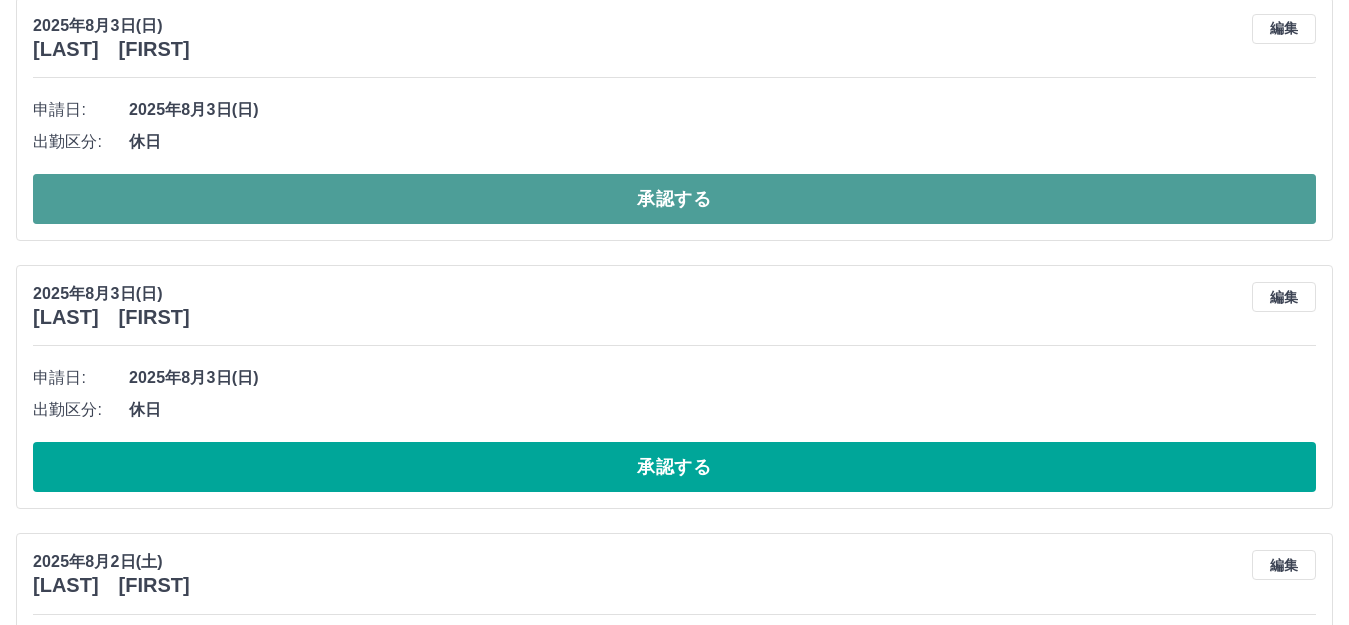 click on "承認する" at bounding box center (674, 199) 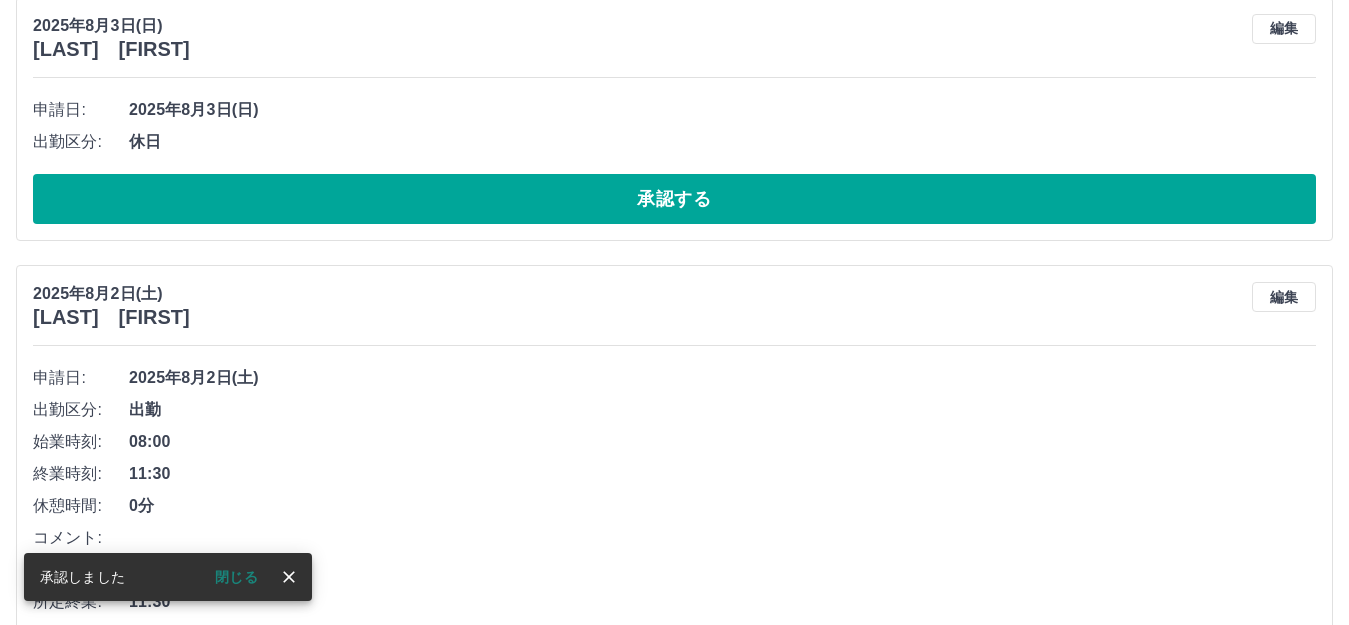 scroll, scrollTop: 776, scrollLeft: 0, axis: vertical 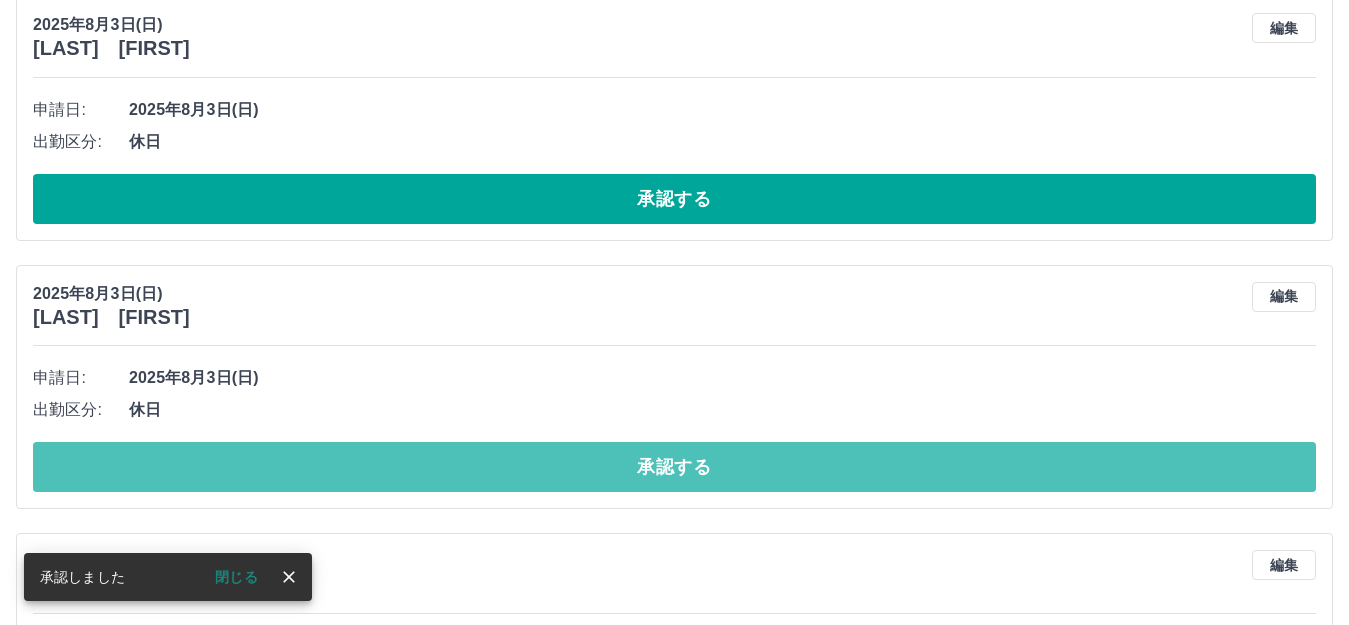 click on "承認する" at bounding box center [674, 467] 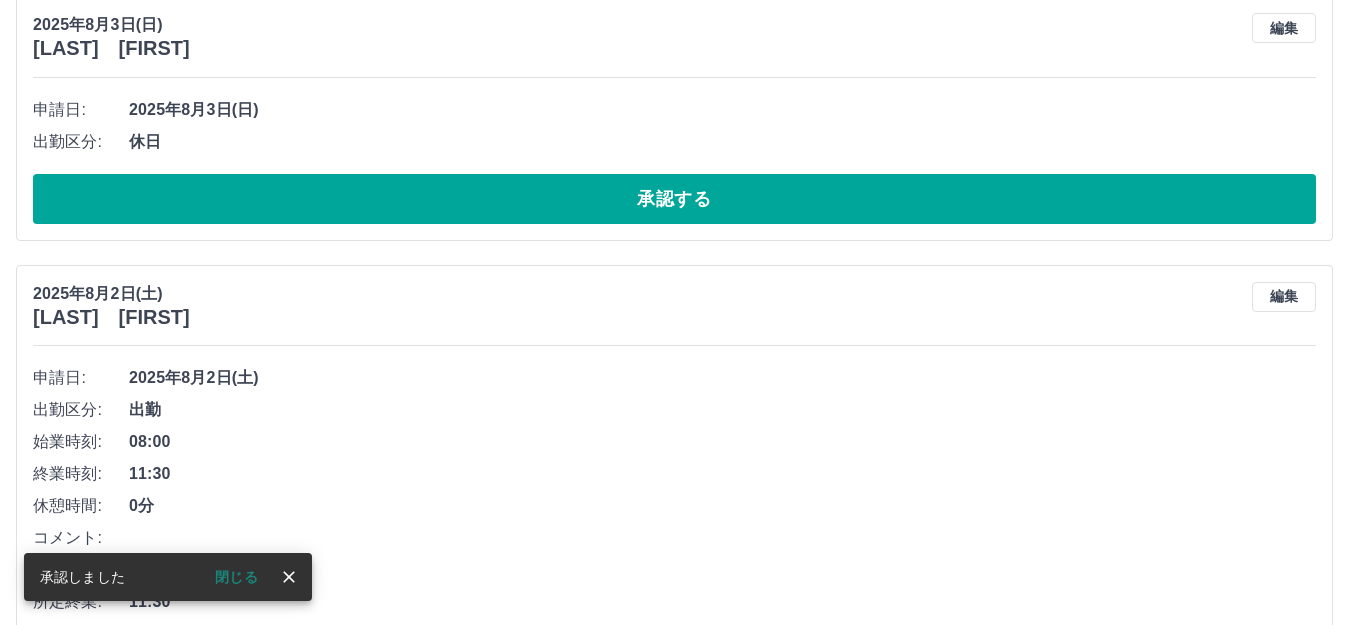 scroll, scrollTop: 1076, scrollLeft: 0, axis: vertical 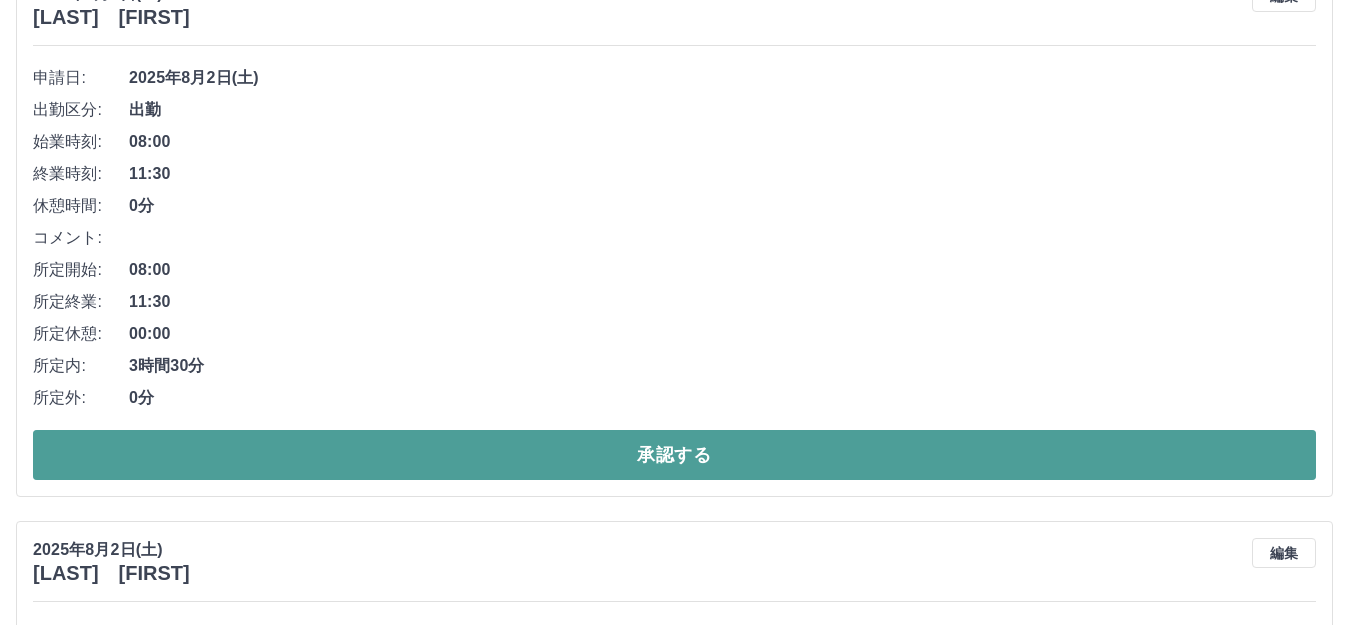 click on "承認する" at bounding box center (674, 455) 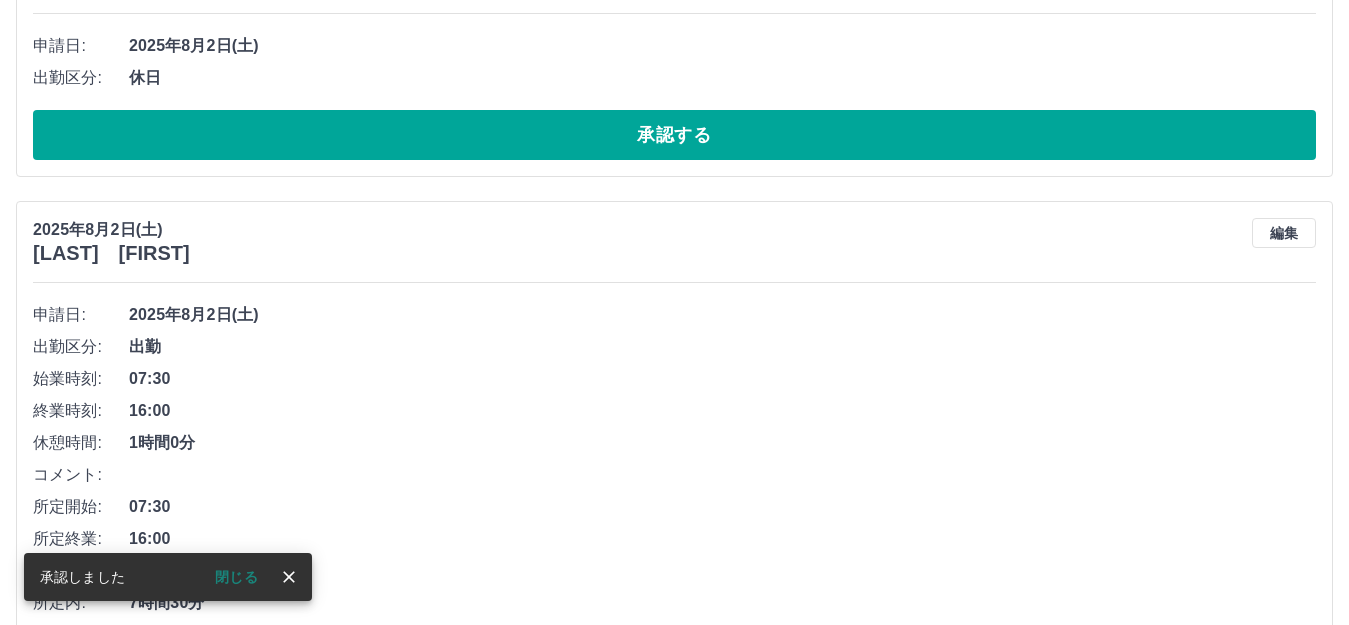 scroll, scrollTop: 820, scrollLeft: 0, axis: vertical 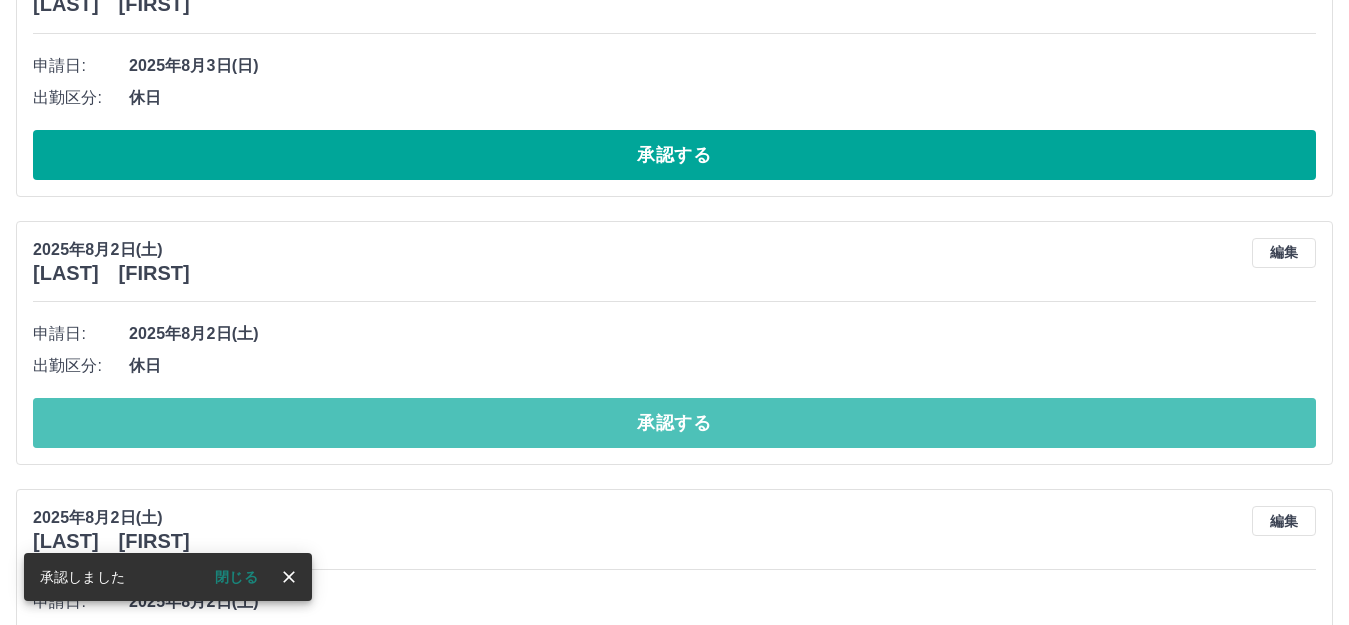 click on "承認する" at bounding box center (674, 423) 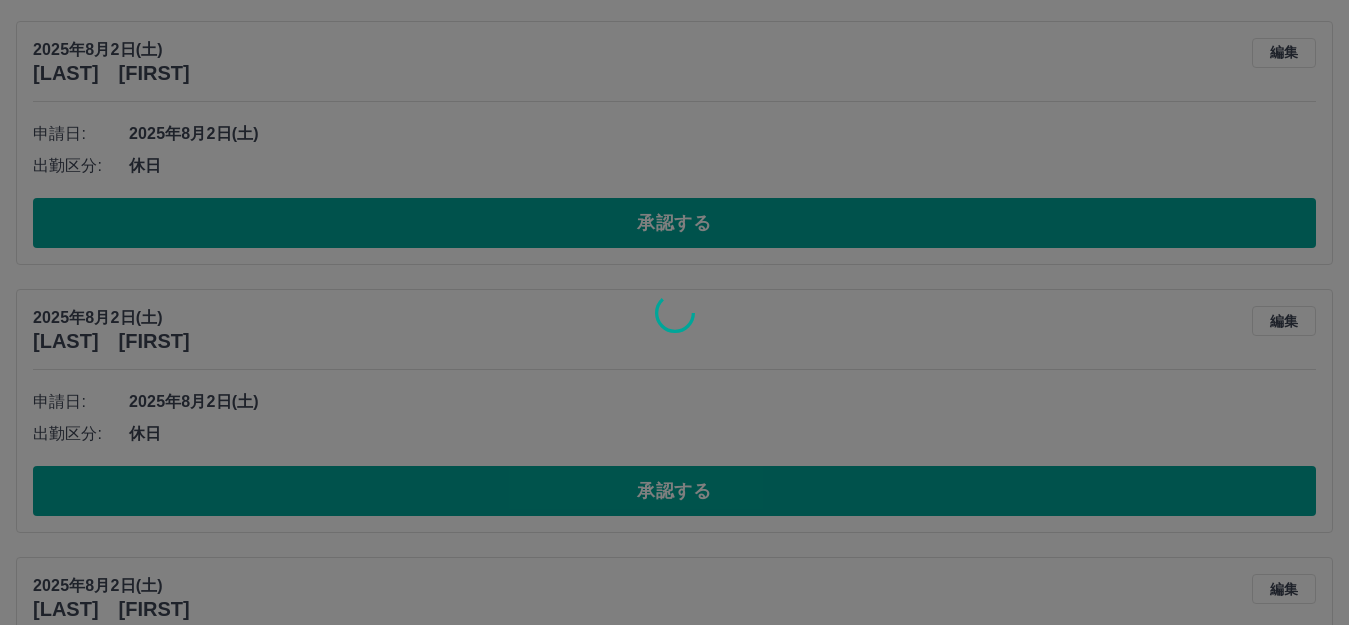 scroll, scrollTop: 752, scrollLeft: 0, axis: vertical 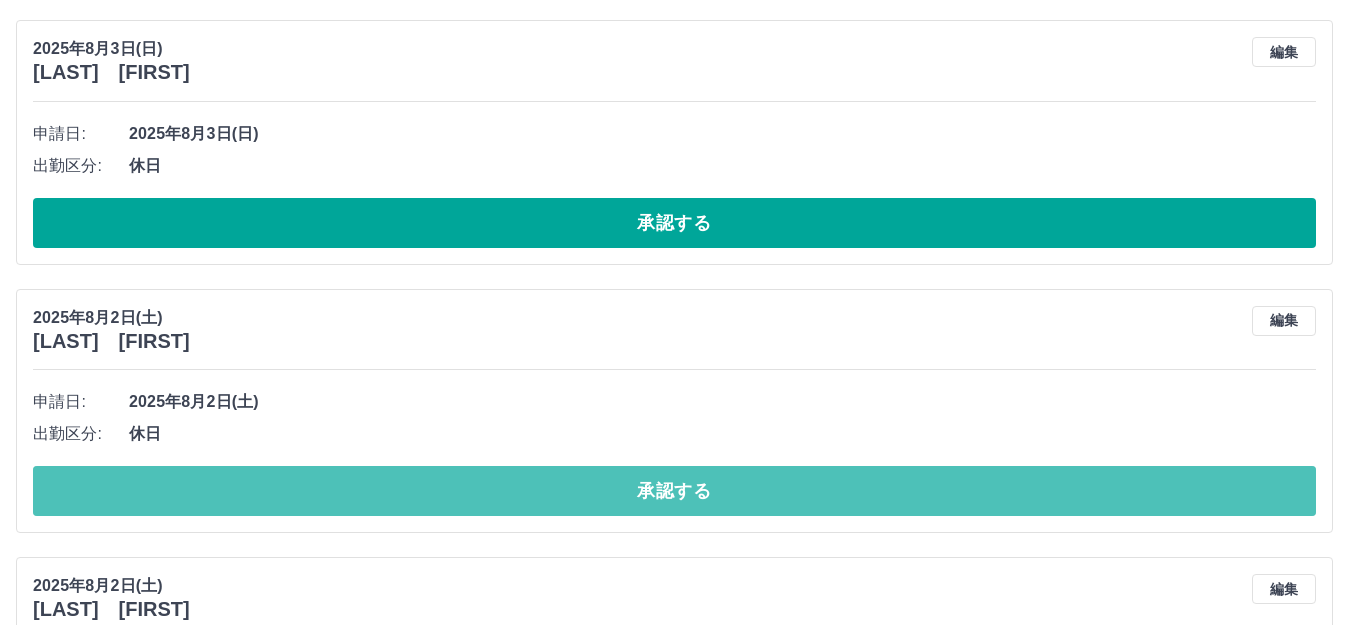 click on "承認する" at bounding box center [674, 491] 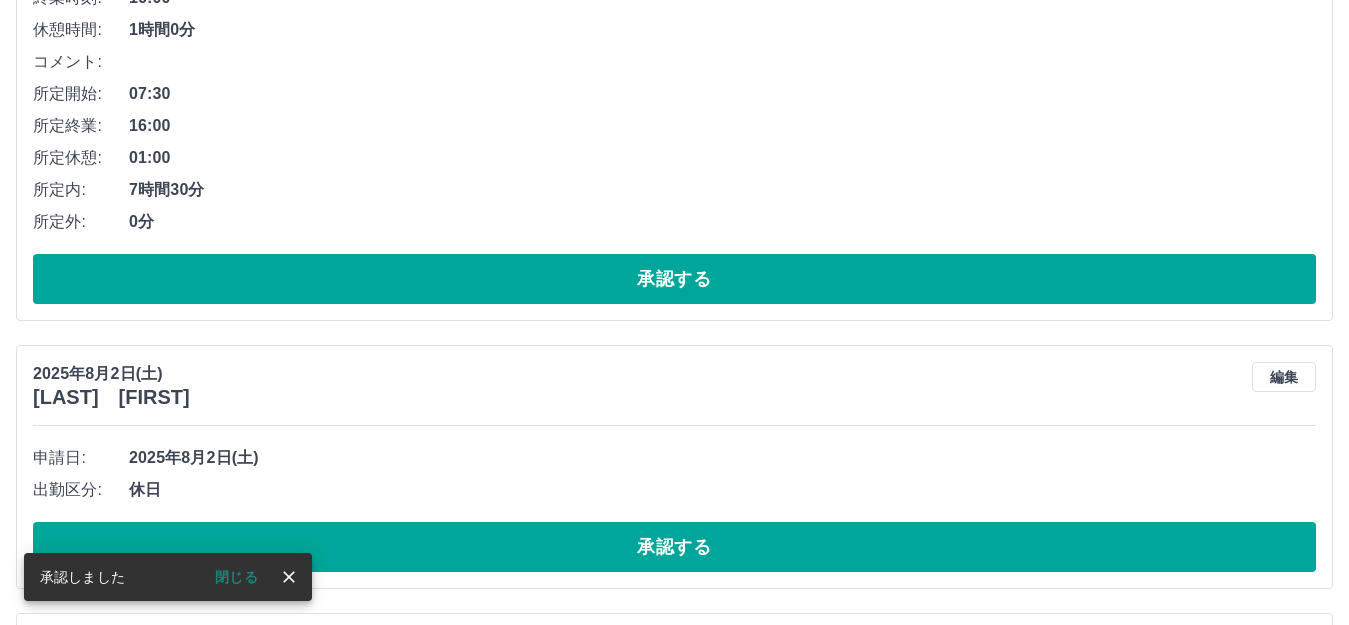 scroll, scrollTop: 984, scrollLeft: 0, axis: vertical 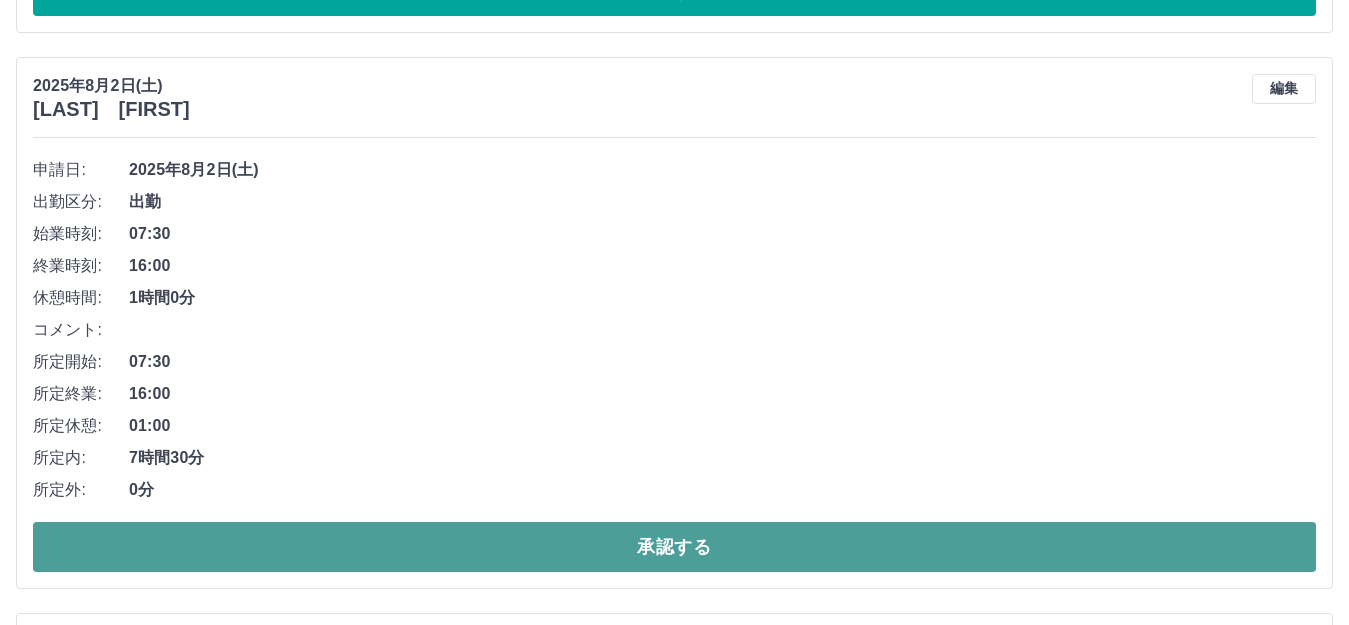 click on "承認する" at bounding box center (674, 547) 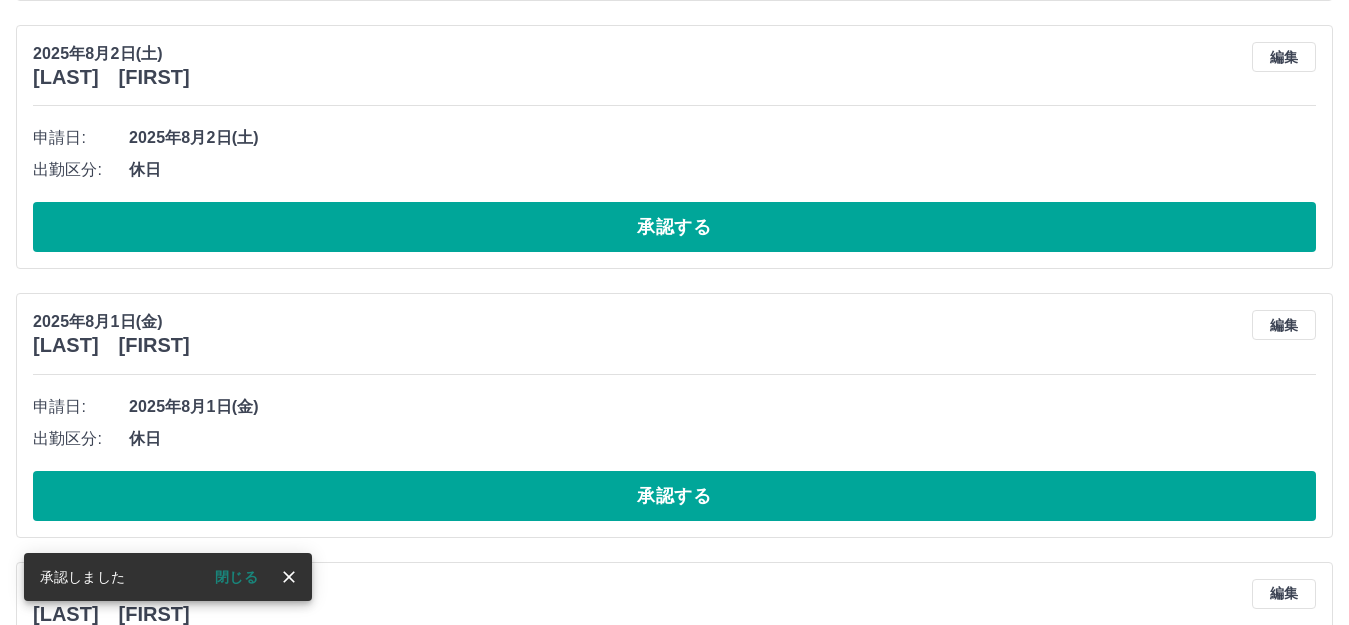 scroll, scrollTop: 728, scrollLeft: 0, axis: vertical 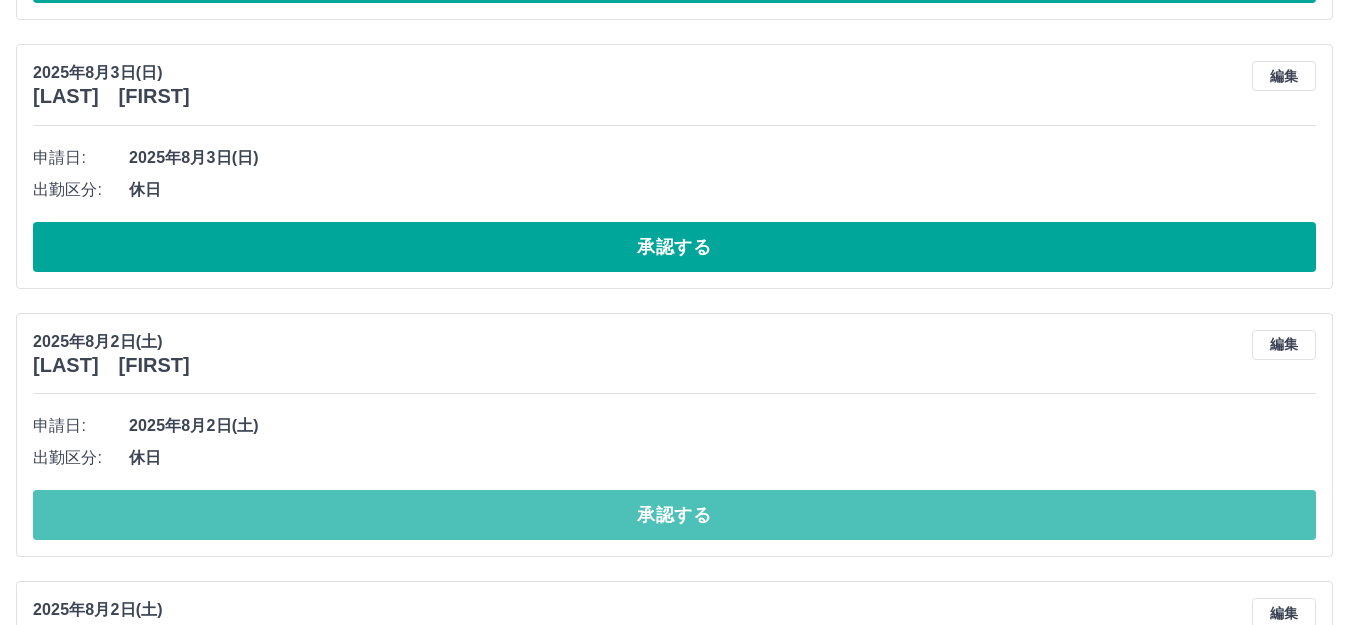 click on "承認する" at bounding box center [674, 515] 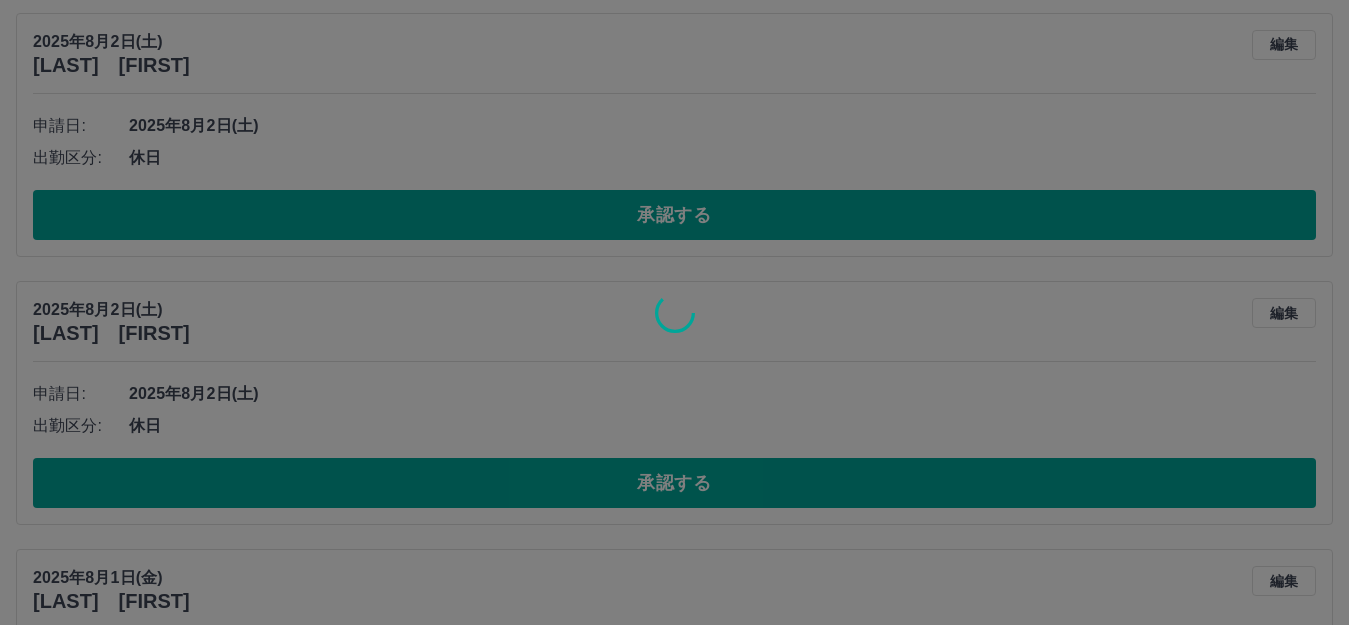scroll, scrollTop: 760, scrollLeft: 0, axis: vertical 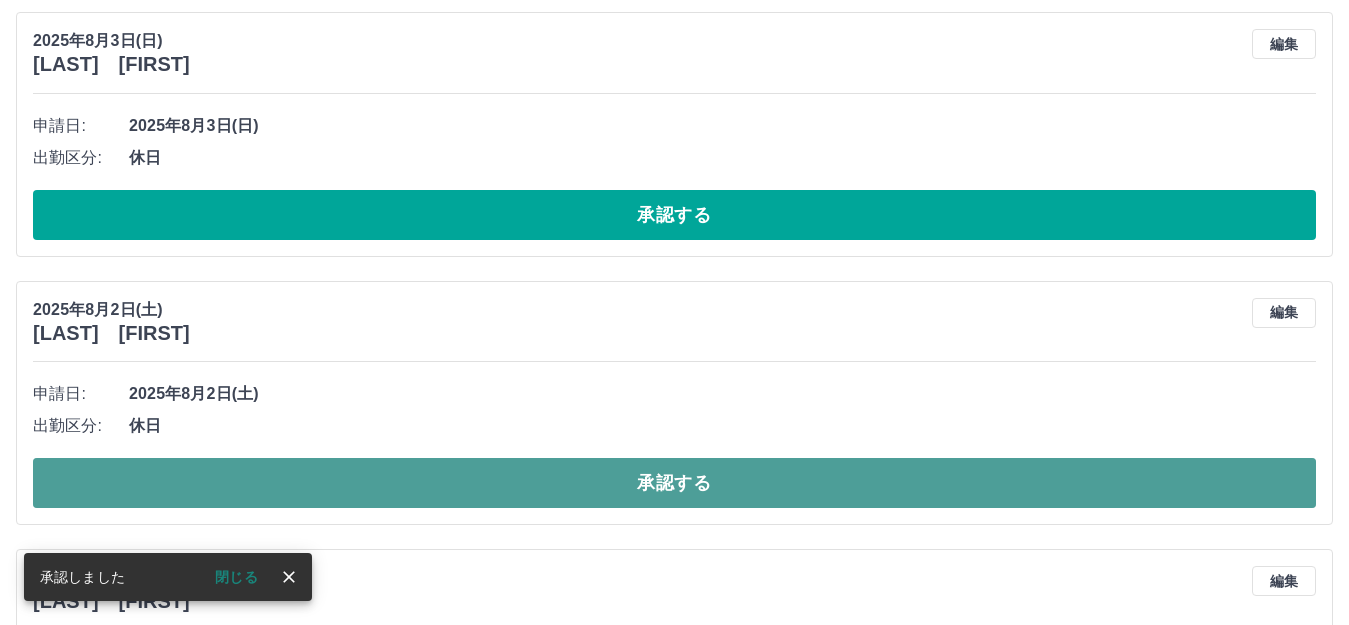 click on "承認する" at bounding box center [674, 483] 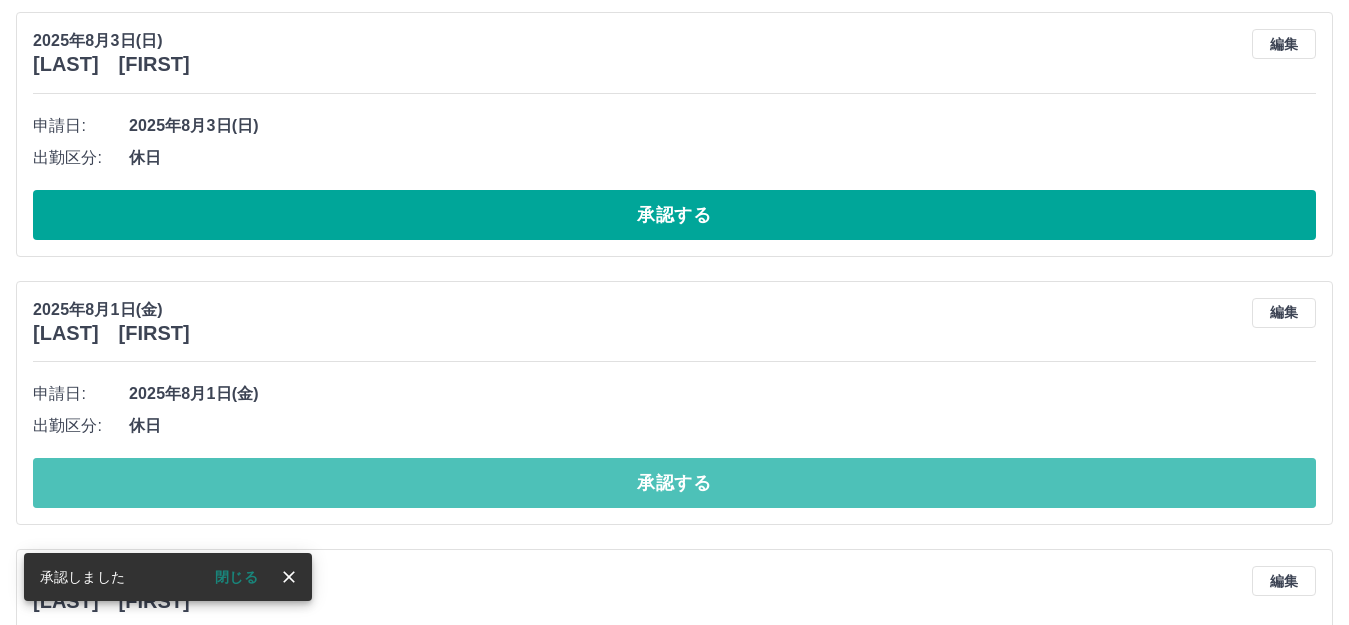 click on "承認する" at bounding box center [674, 483] 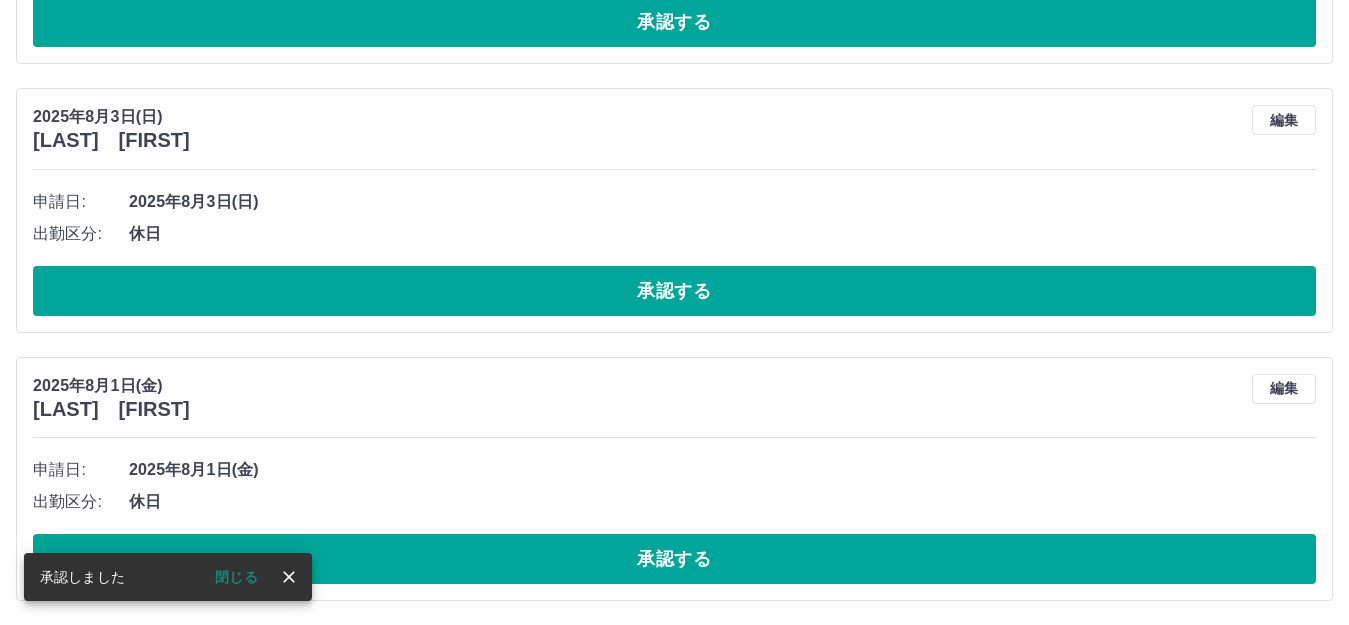 scroll, scrollTop: 686, scrollLeft: 0, axis: vertical 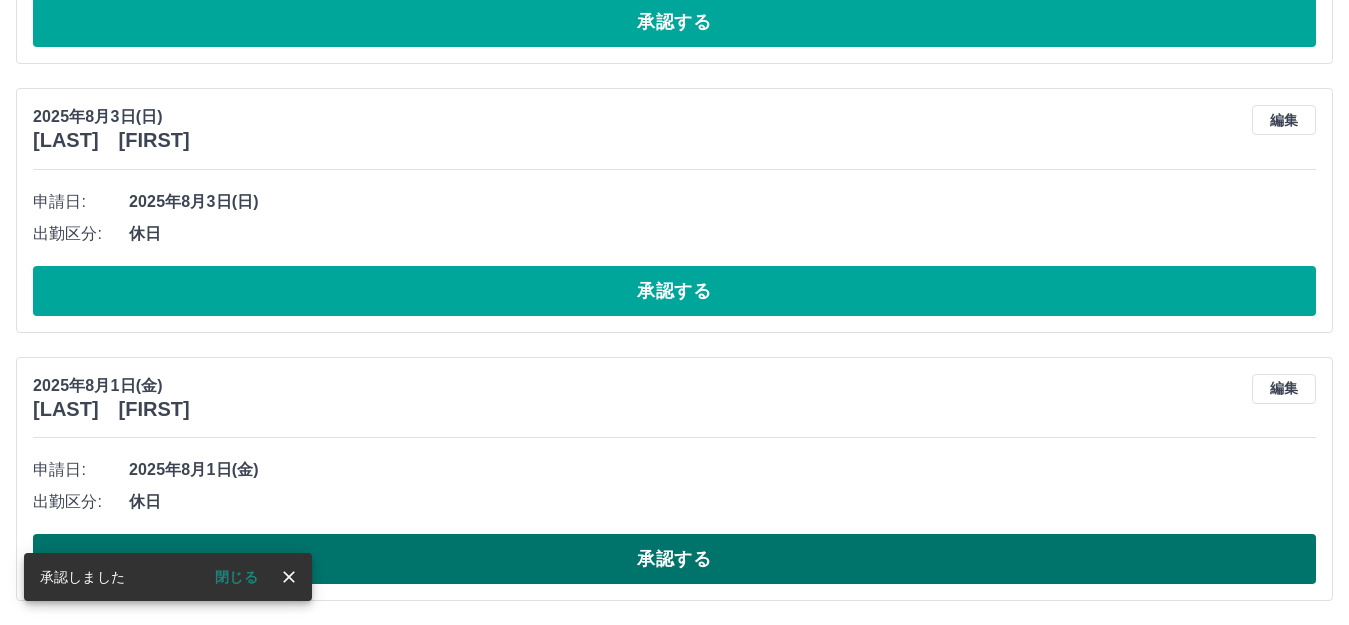 click on "承認する" at bounding box center (674, 559) 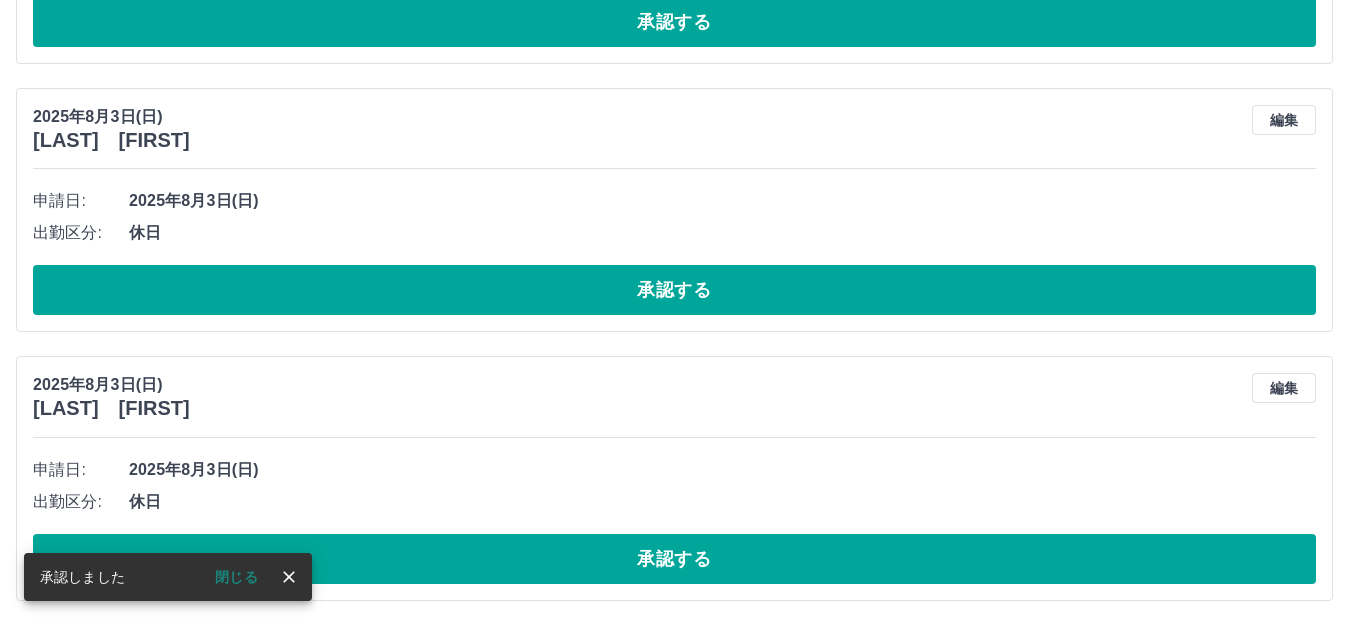 scroll, scrollTop: 418, scrollLeft: 0, axis: vertical 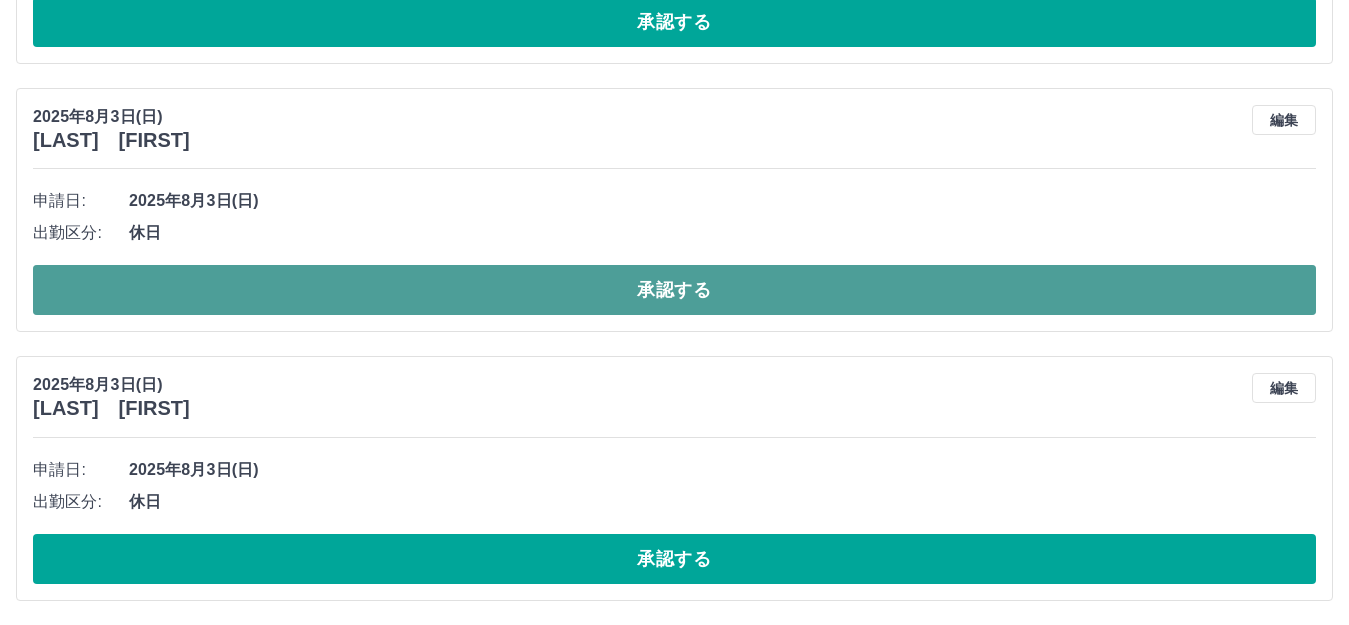 click on "承認する" at bounding box center (674, 290) 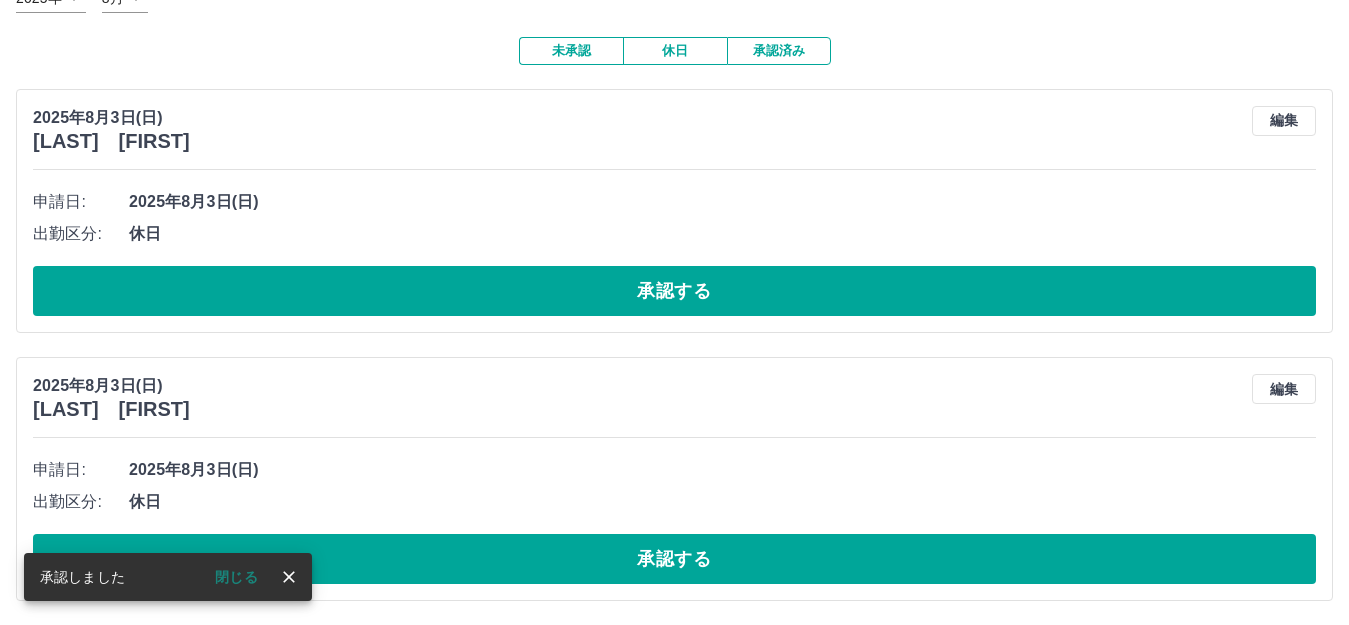 scroll, scrollTop: 149, scrollLeft: 0, axis: vertical 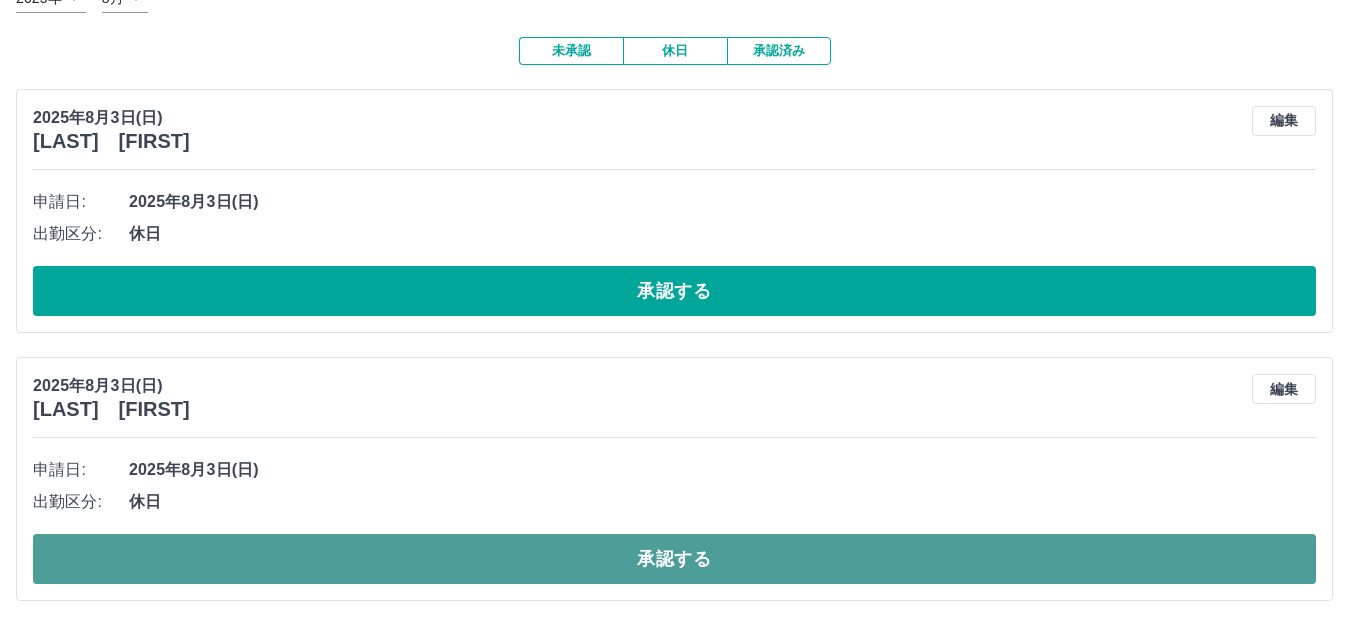 click on "承認する" at bounding box center [674, 559] 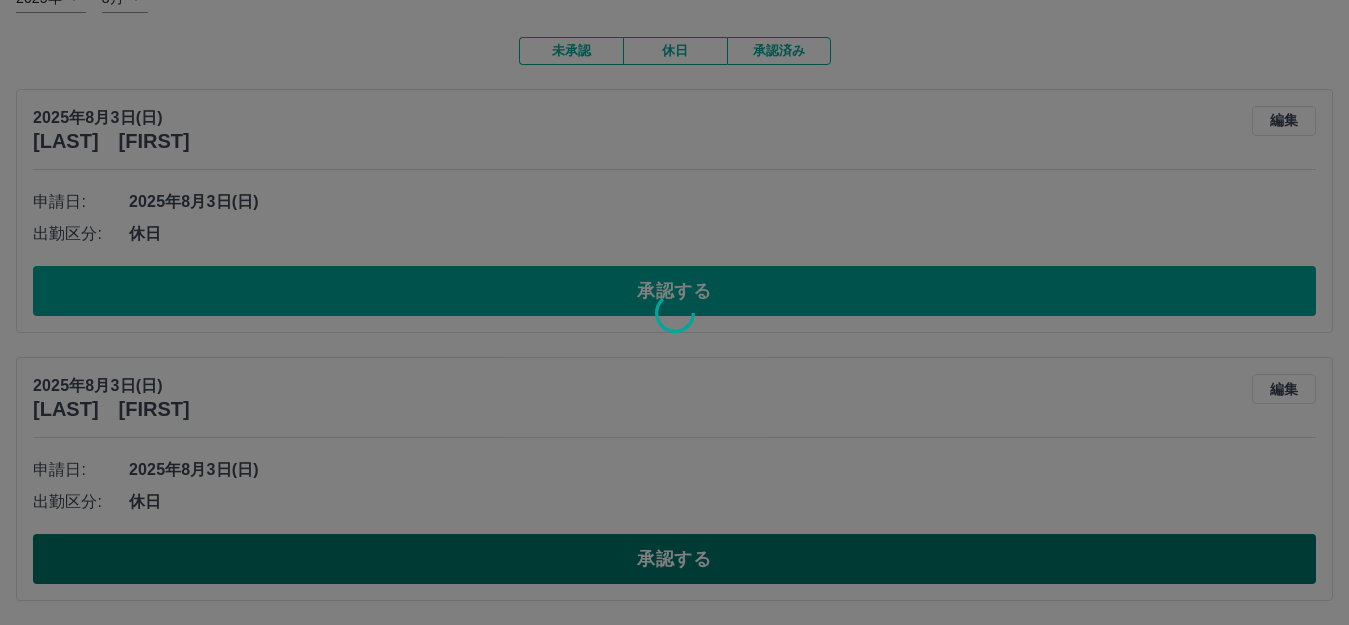 scroll, scrollTop: 0, scrollLeft: 0, axis: both 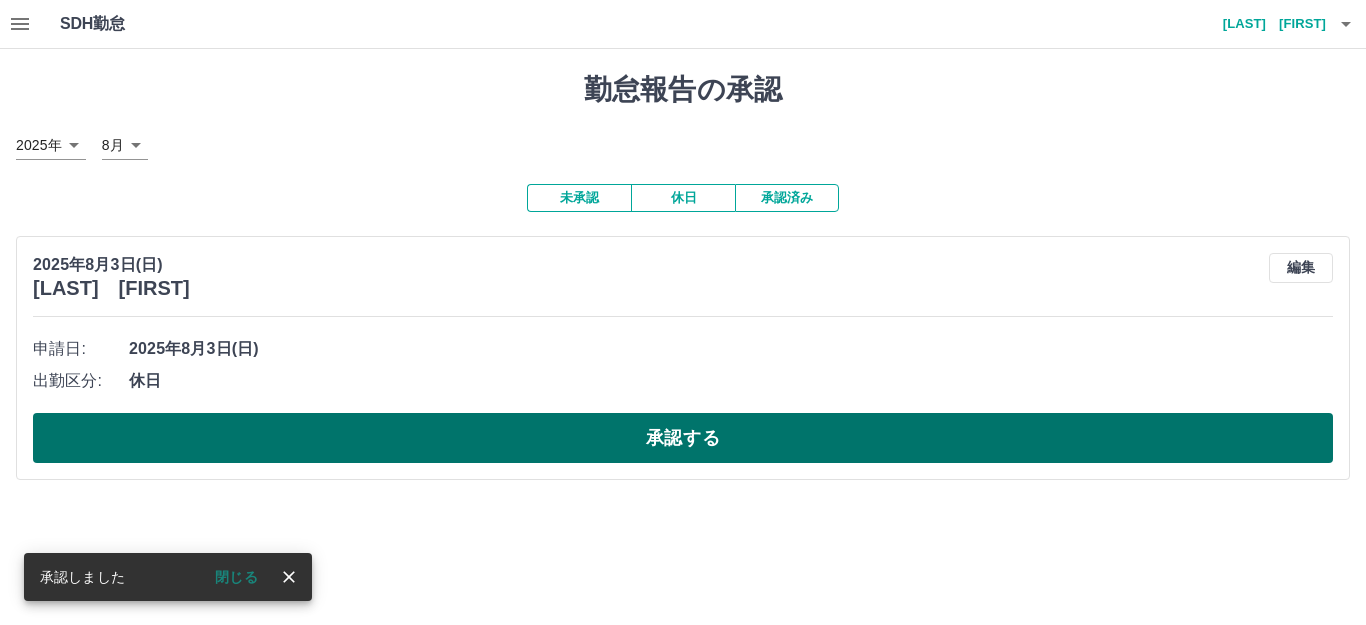 click on "承認する" at bounding box center [683, 438] 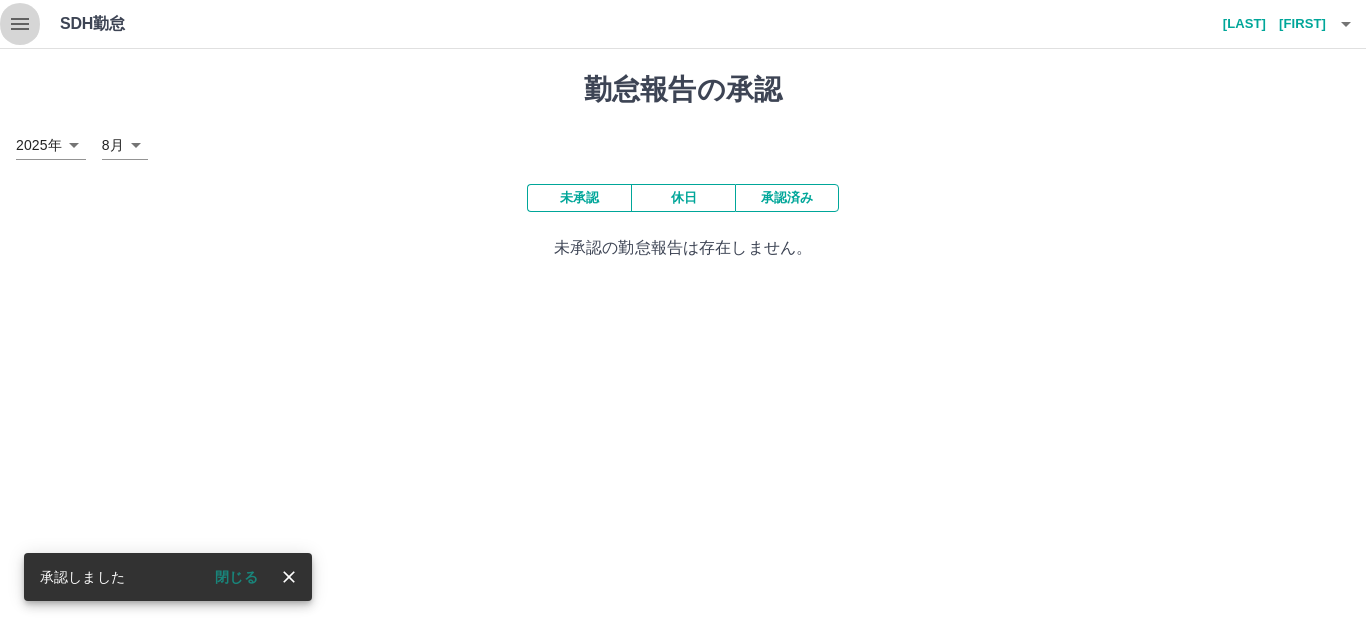 click at bounding box center [20, 24] 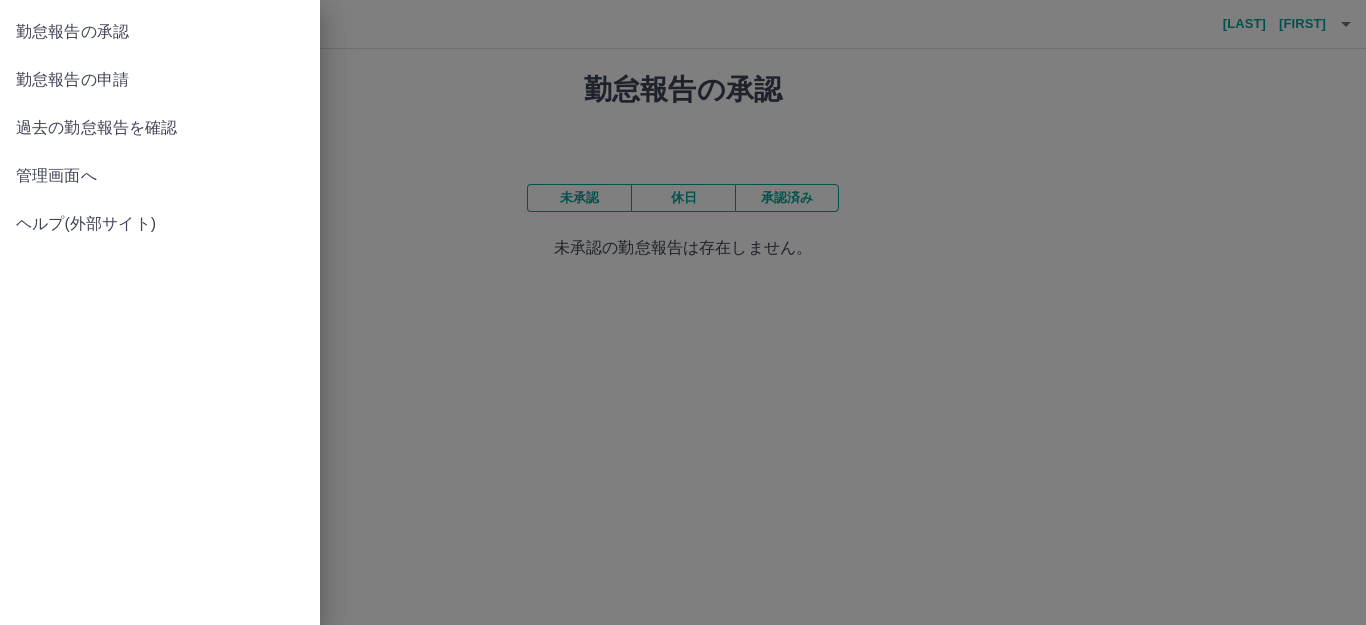 click on "管理画面へ" at bounding box center [160, 176] 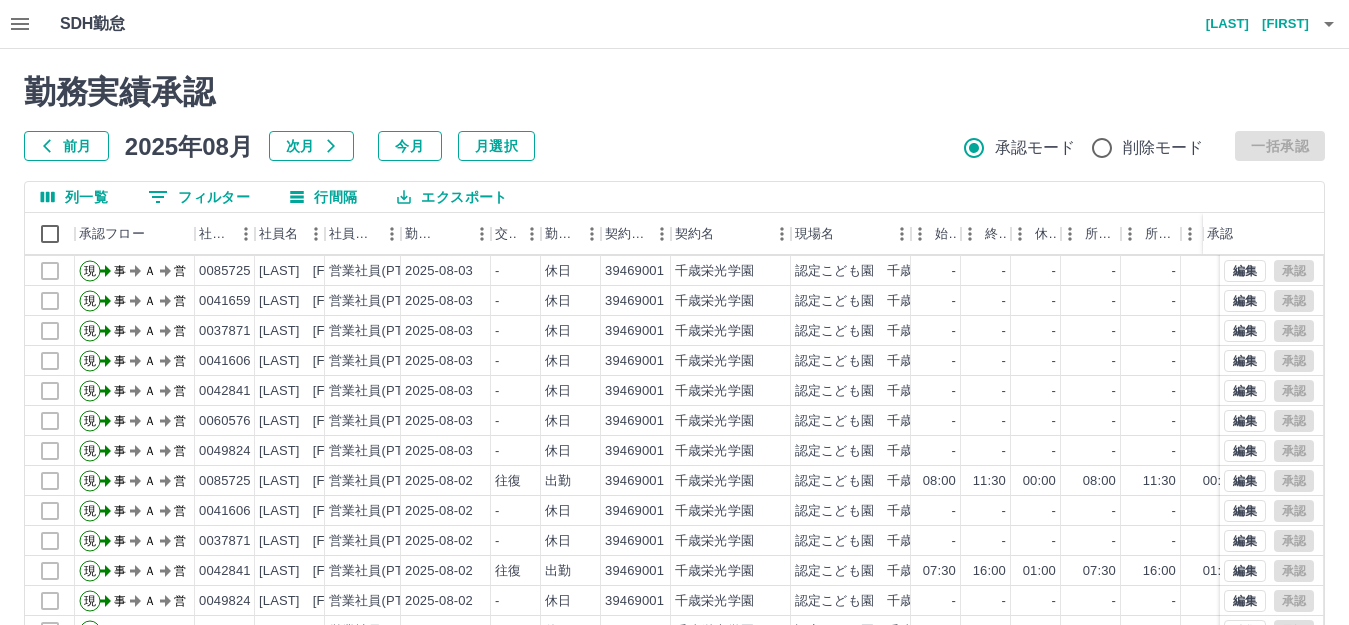 scroll, scrollTop: 104, scrollLeft: 0, axis: vertical 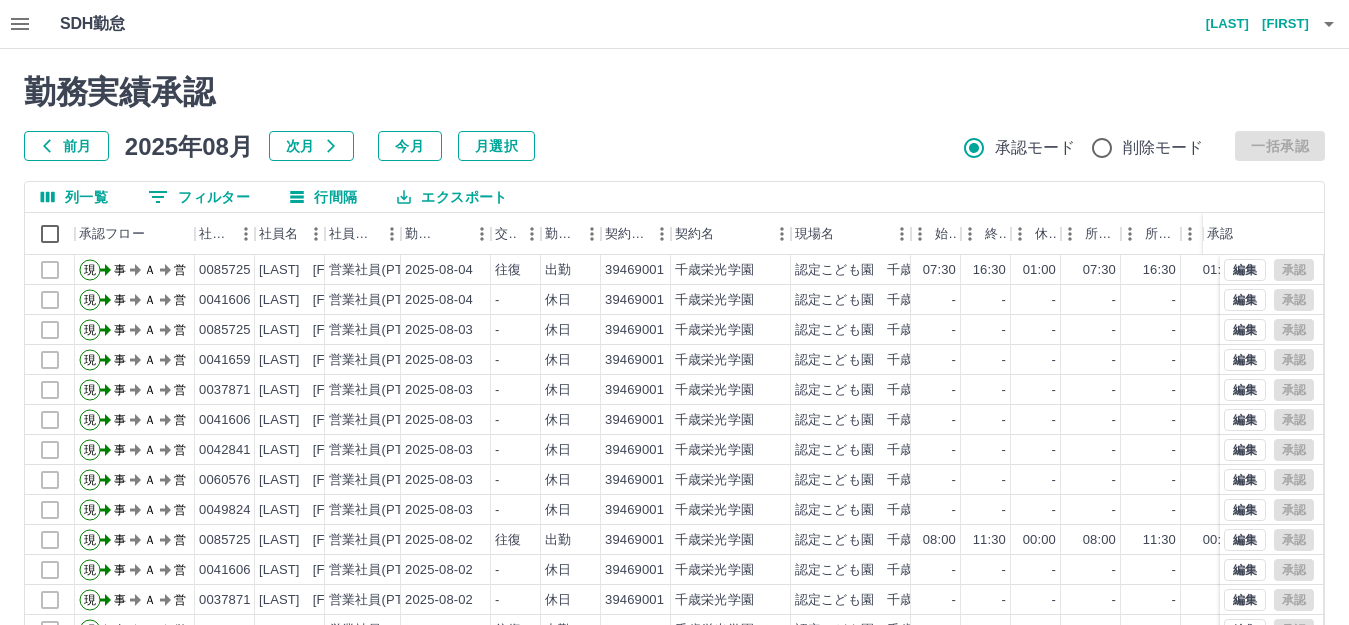 click on "0 フィルター" at bounding box center (199, 197) 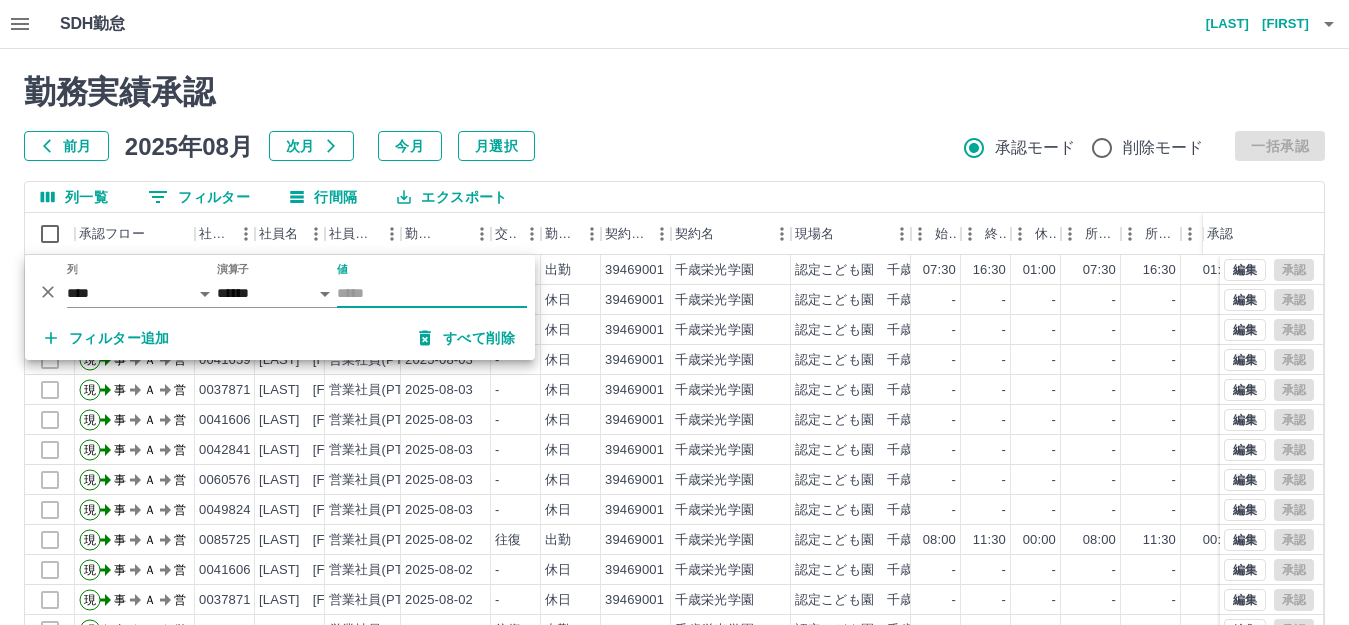 click on "値" at bounding box center [432, 293] 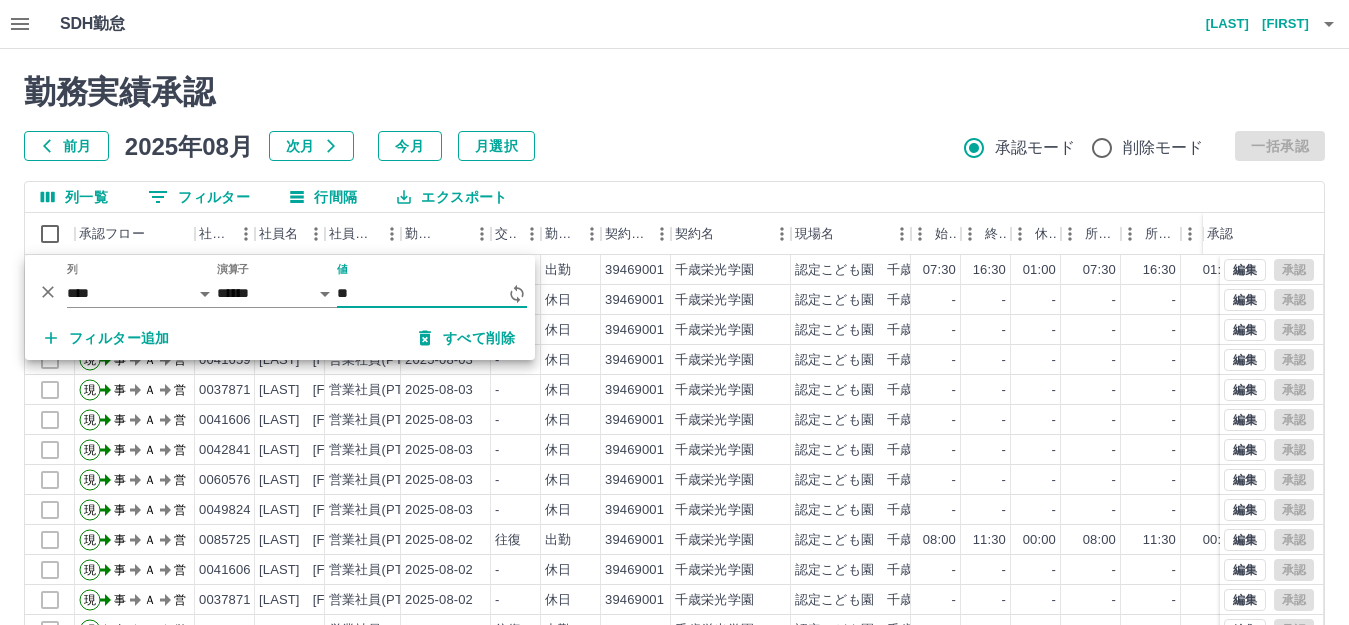 type on "***" 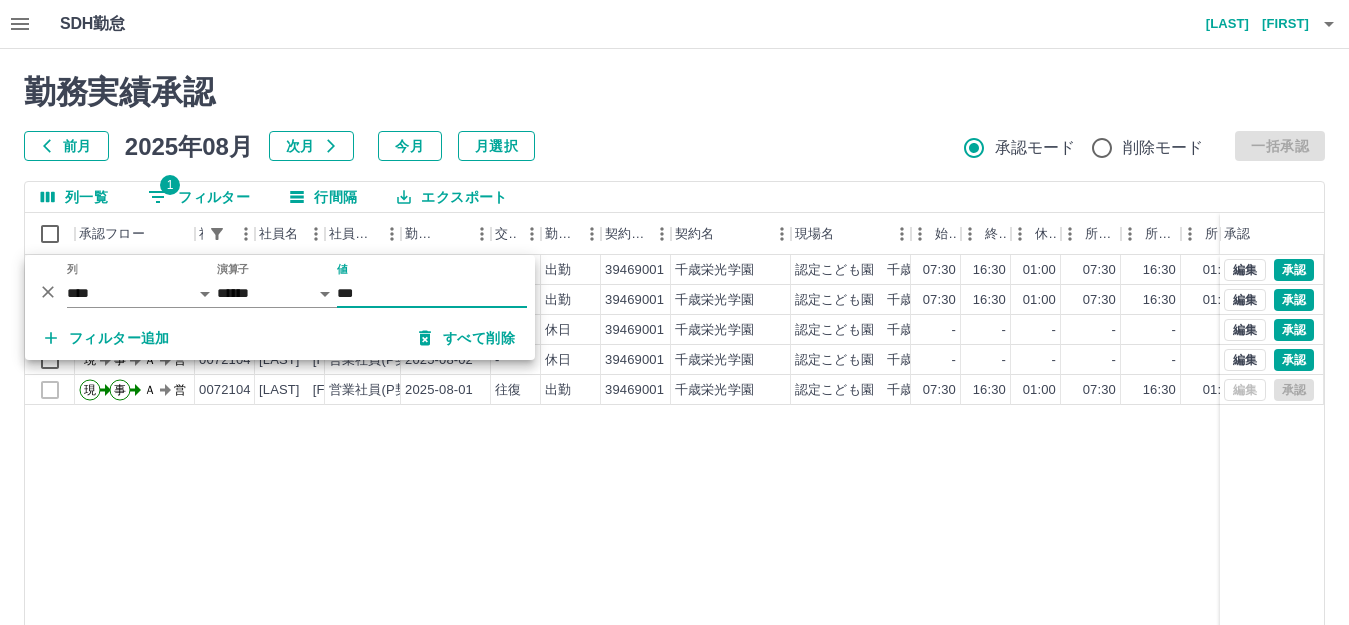 drag, startPoint x: 359, startPoint y: 289, endPoint x: 324, endPoint y: 290, distance: 35.014282 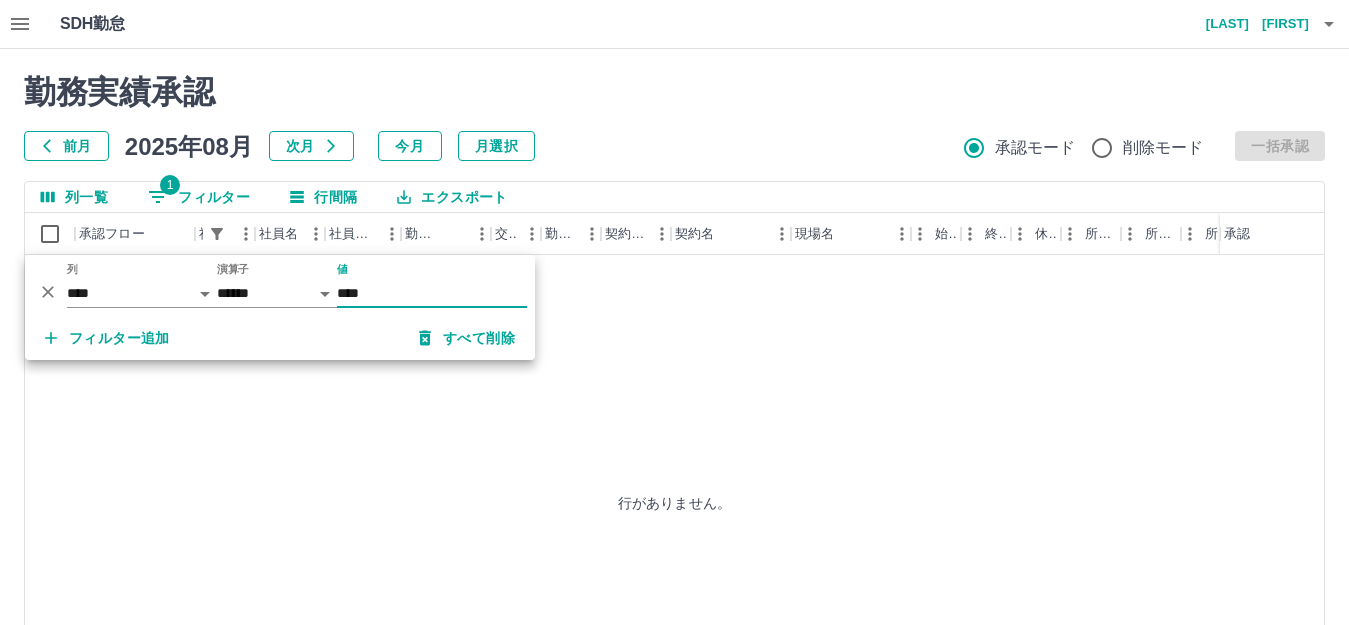 drag, startPoint x: 360, startPoint y: 292, endPoint x: 371, endPoint y: 294, distance: 11.18034 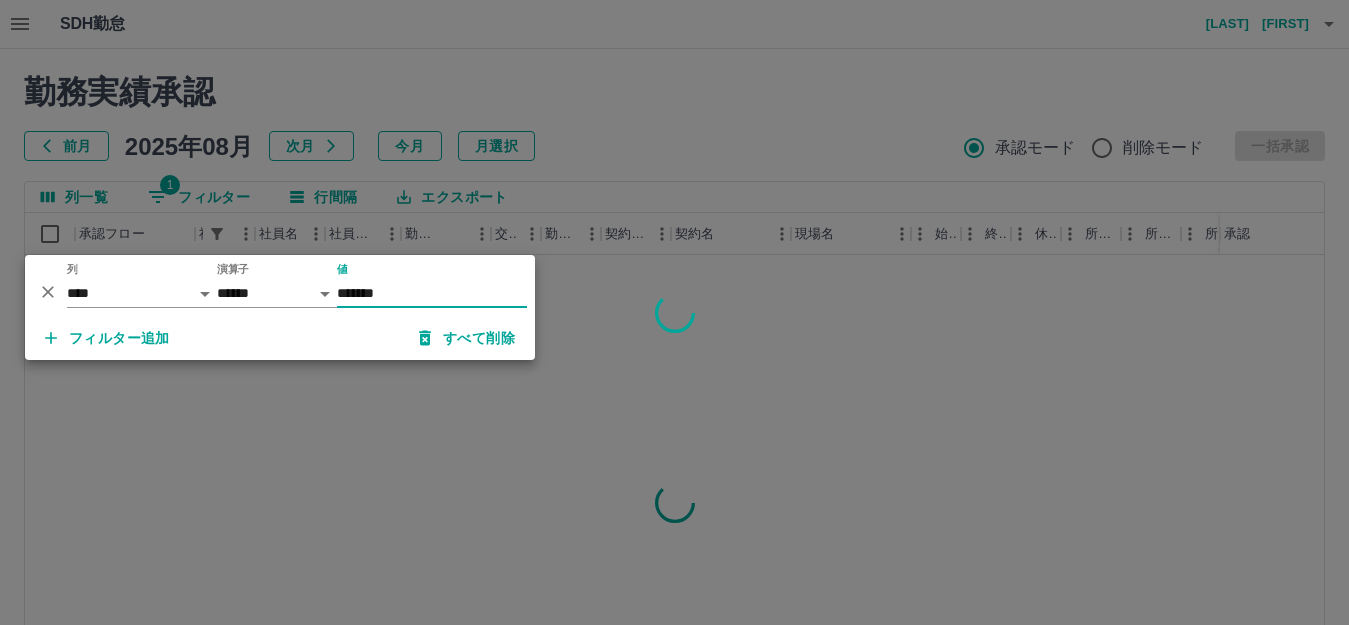 type on "*******" 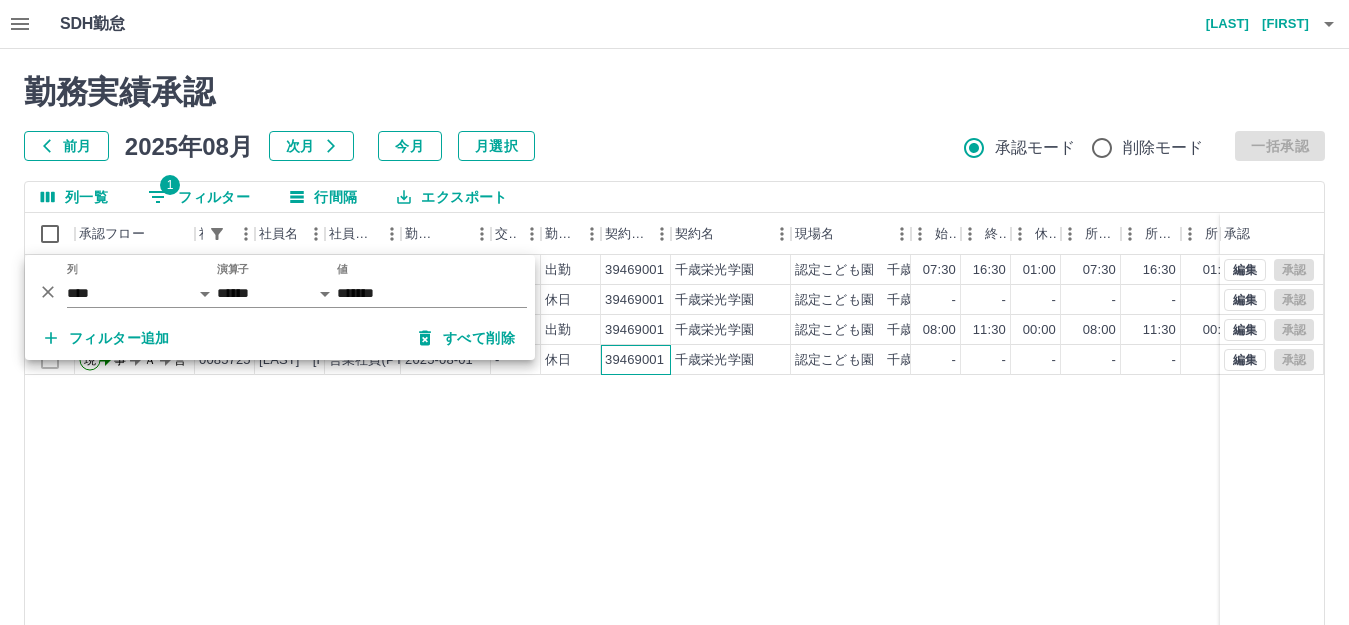 click on "39469001" at bounding box center [634, 360] 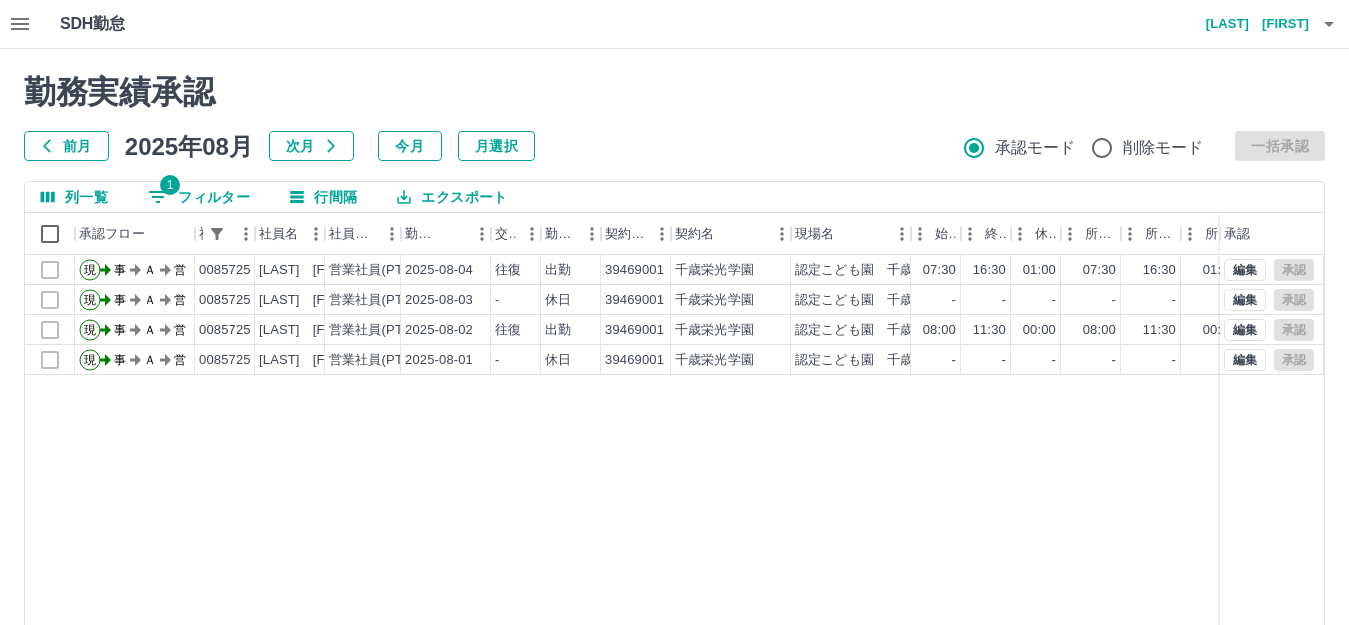 click on "1 フィルター" at bounding box center (199, 197) 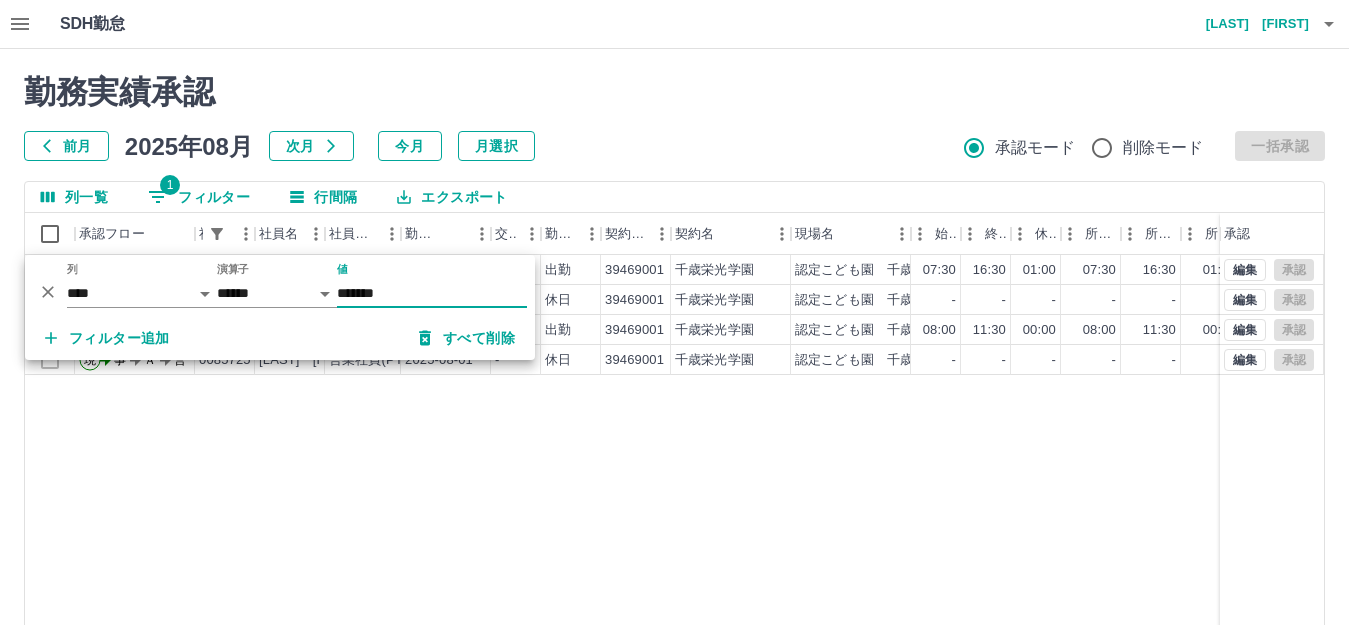 drag, startPoint x: 421, startPoint y: 304, endPoint x: 261, endPoint y: 304, distance: 160 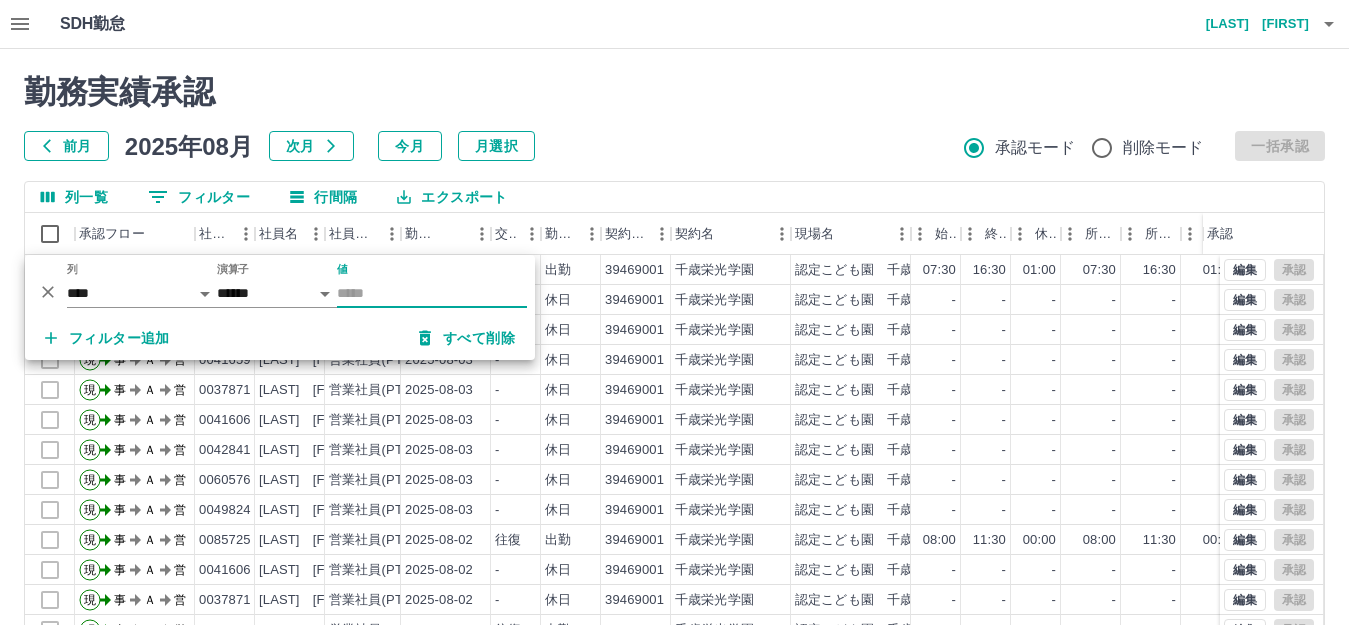 click on "値" at bounding box center [432, 293] 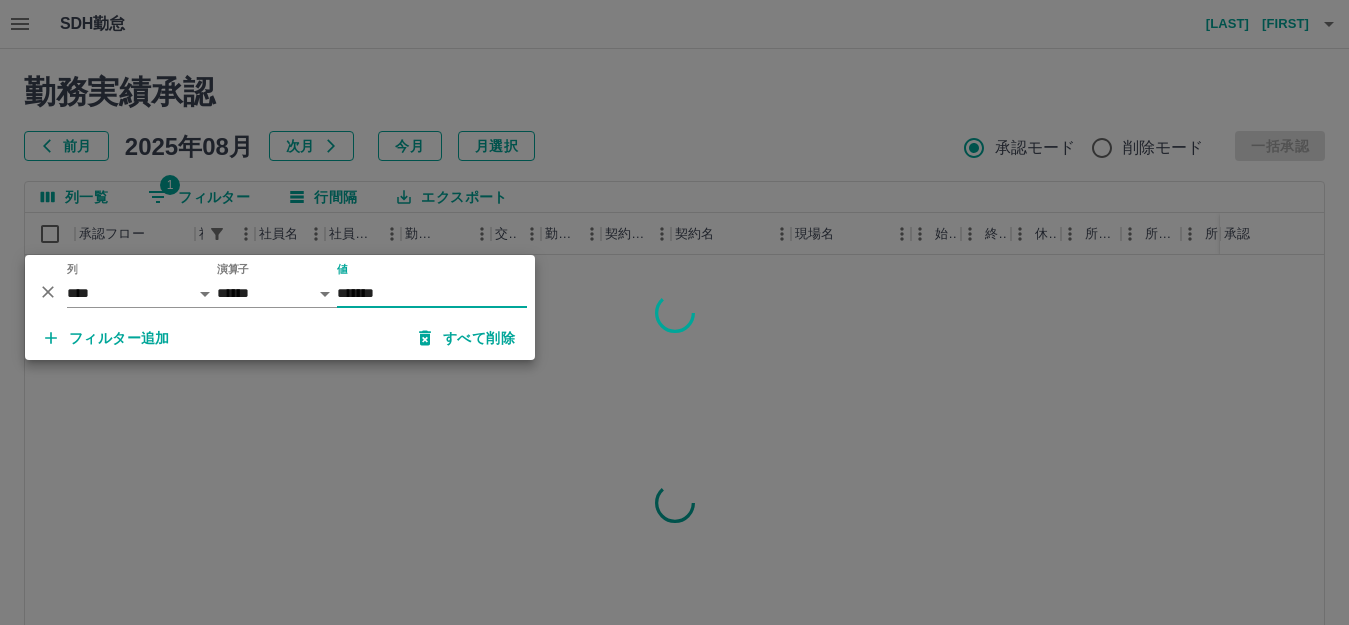 type on "*******" 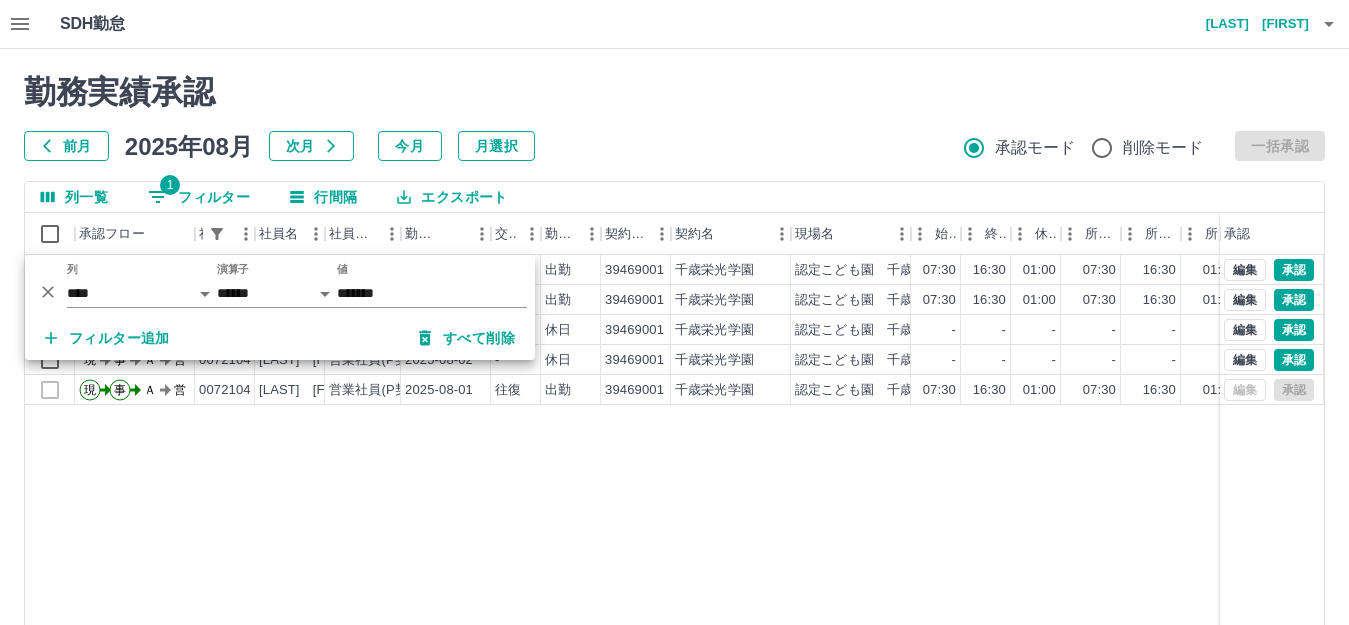 click on "現 事 Ａ 営 0072104 [LAST]　[FIRST] 営業社員(P契約) [DATE] 往復 出勤 39469001 [INSTITUTION_NAME] 認定こども園　[INSTITUTION_NAME] 07:30 16:30 01:00 07:30 16:30 01:00 09:00 08:00 00:00 現場責任者承認待 現 事 Ａ 営 0072104 [LAST]　[FIRST] 営業社員(P契約) [DATE] 往復 出勤 39469001 [INSTITUTION_NAME] 認定こども園　[INSTITUTION_NAME] 07:30 16:30 01:00 07:30 16:30 01:00 09:00 08:00 00:00 現場責任者承認待 現 事 Ａ 営 0072104 [LAST]　[FIRST] 営業社員(P契約) [DATE]  -  休日 39469001 [INSTITUTION_NAME] 認定こども園　[INSTITUTION_NAME] - - - - - - 00:00 00:00 00:00 現場責任者承認待 現 事 Ａ 営 0072104 [LAST]　[FIRST] 営業社員(P契約) [DATE]  -  休日 39469001 [INSTITUTION_NAME] 認定こども園　[INSTITUTION_NAME] - - - - - - 00:00 00:00 00:00 現場責任者承認待 現 事 Ａ 営 0072104 [LAST]　[FIRST] 営業社員(P契約) [DATE] 往復 出勤 39469001 [INSTITUTION_NAME] 07:30 16:30" at bounding box center [898, 511] 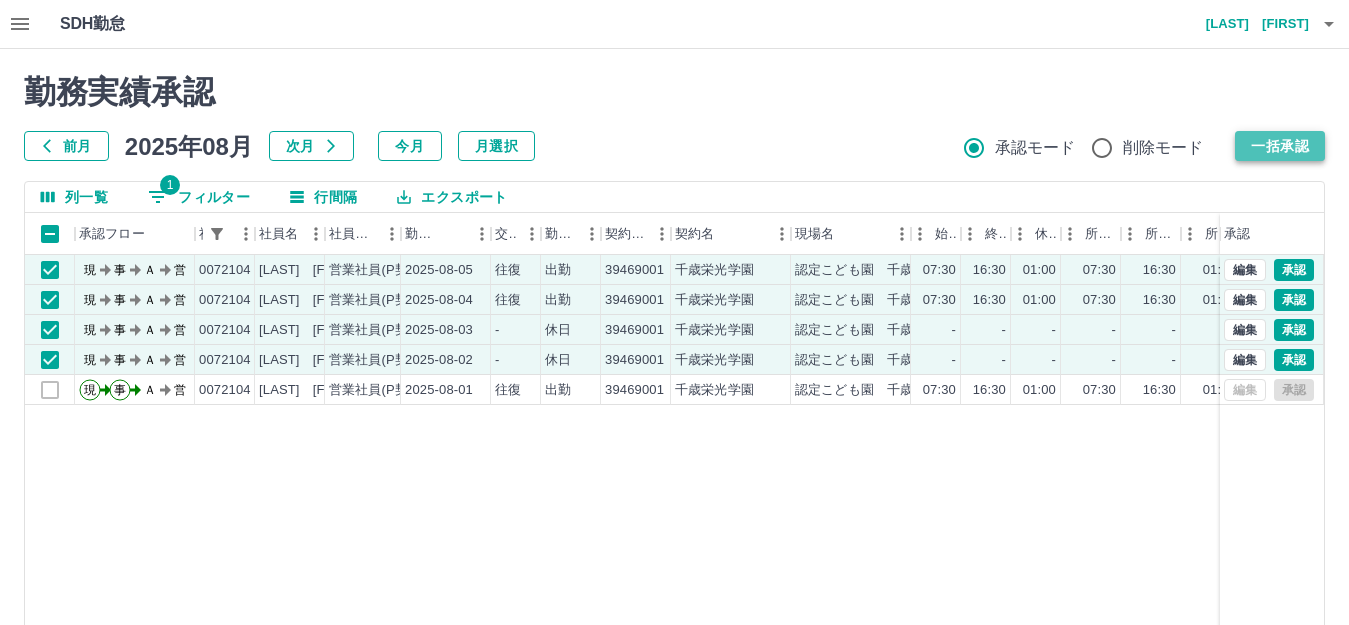 click on "一括承認" at bounding box center [1280, 146] 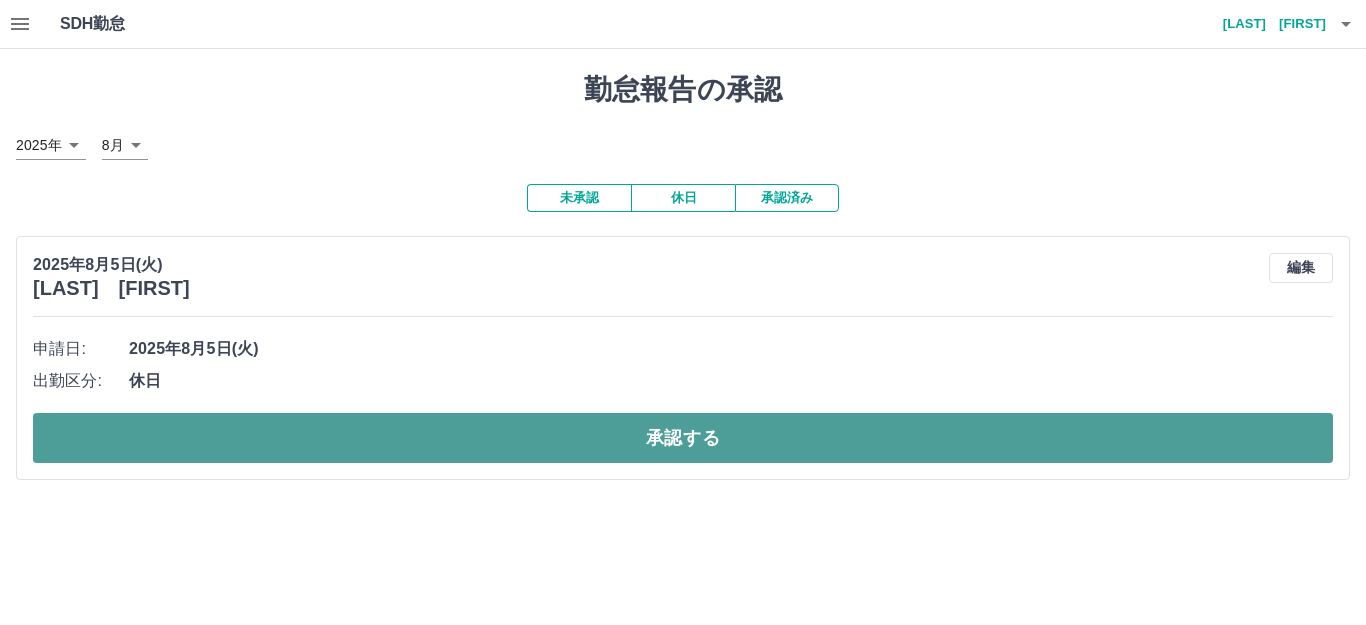 click on "承認する" at bounding box center [683, 438] 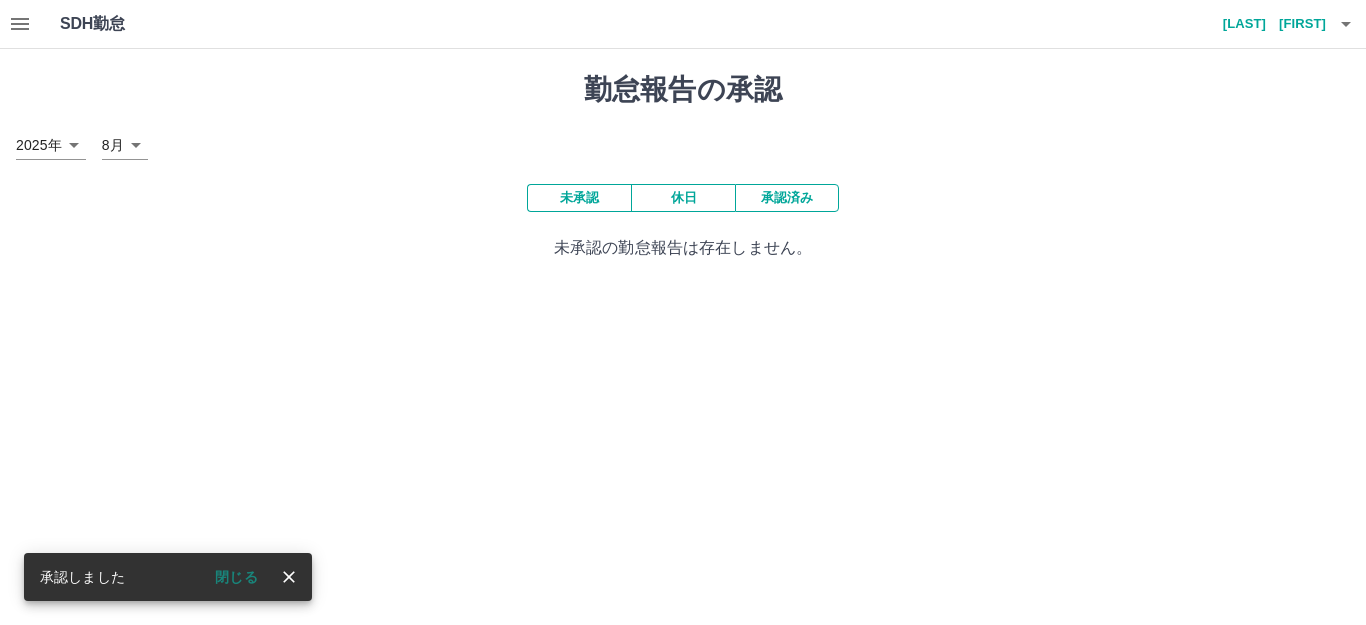 click on "承認しました" at bounding box center [82, 577] 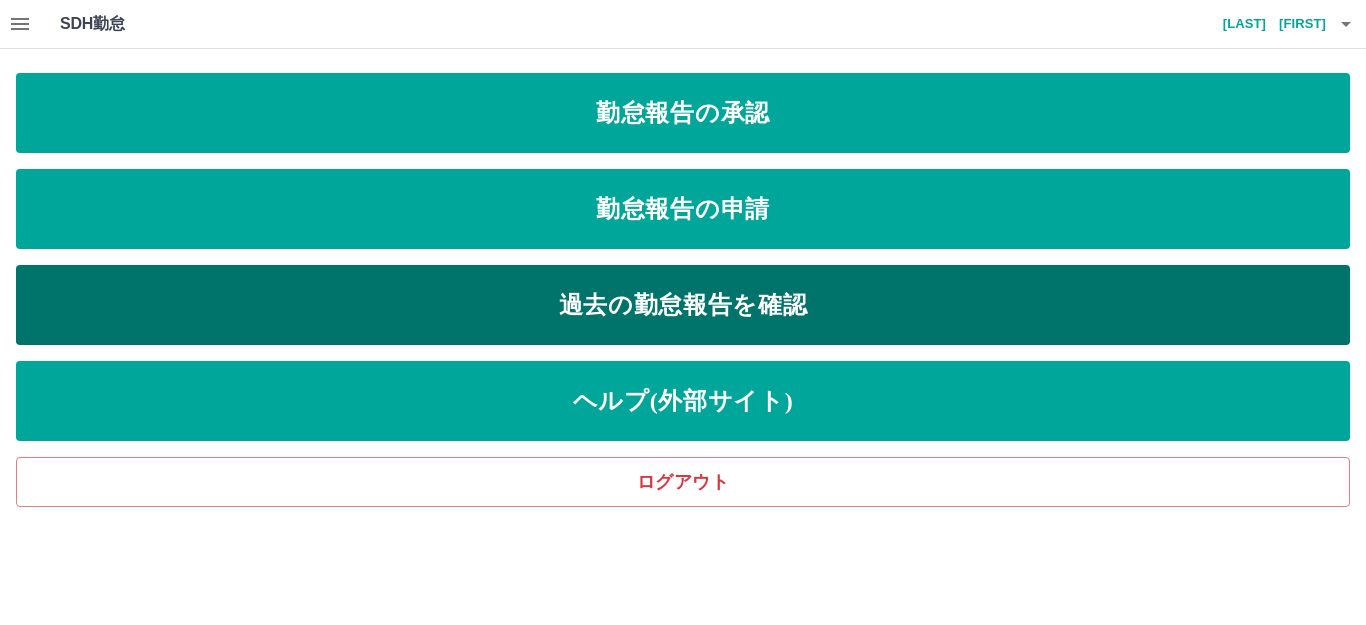 click on "過去の勤怠報告を確認" at bounding box center (683, 305) 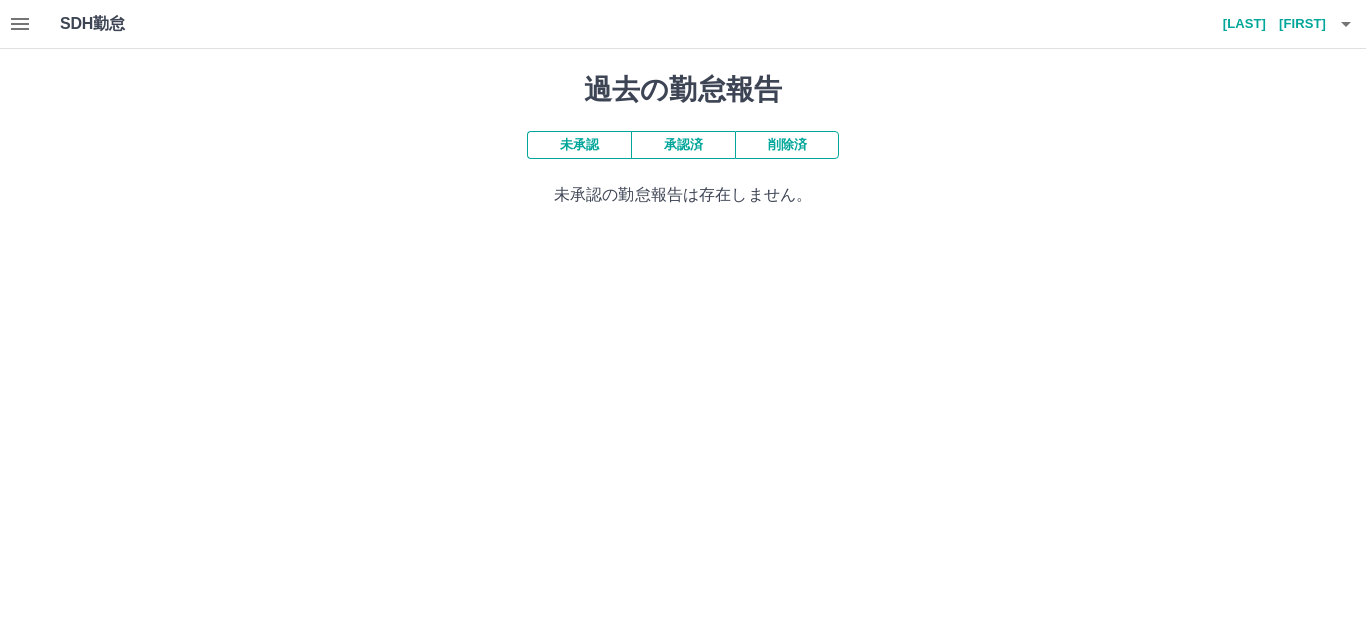 click 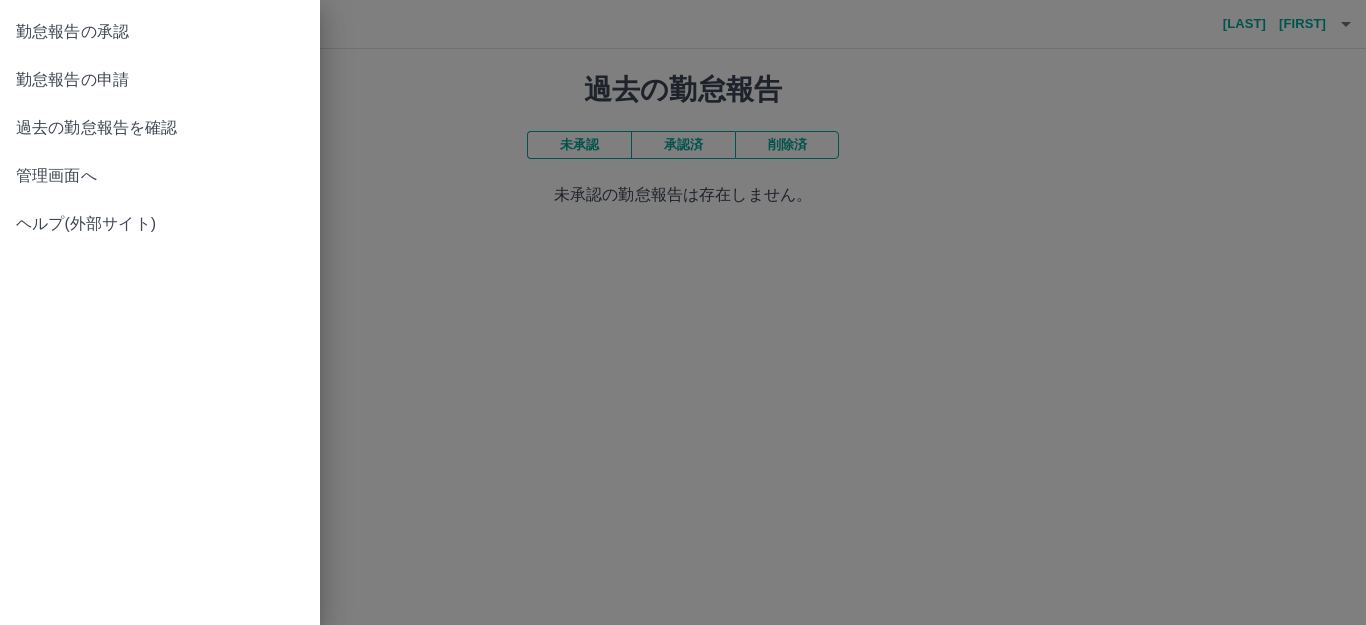 click on "管理画面へ" at bounding box center (160, 176) 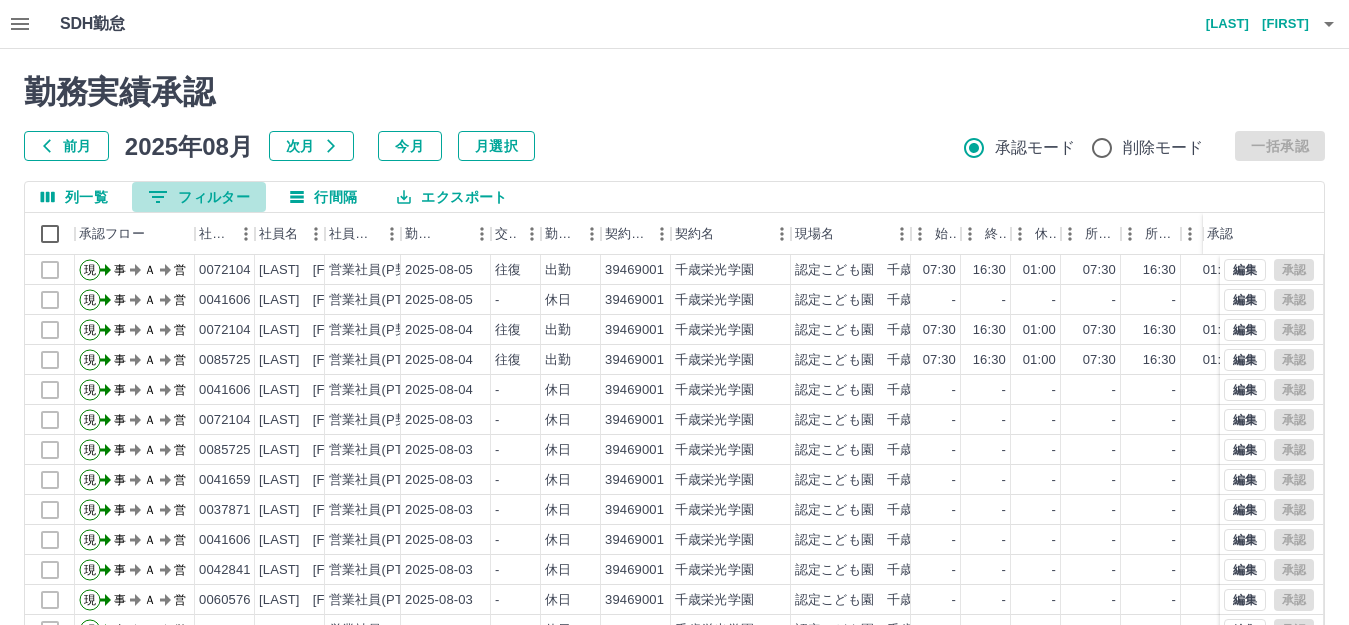 click on "0 フィルター" at bounding box center (199, 197) 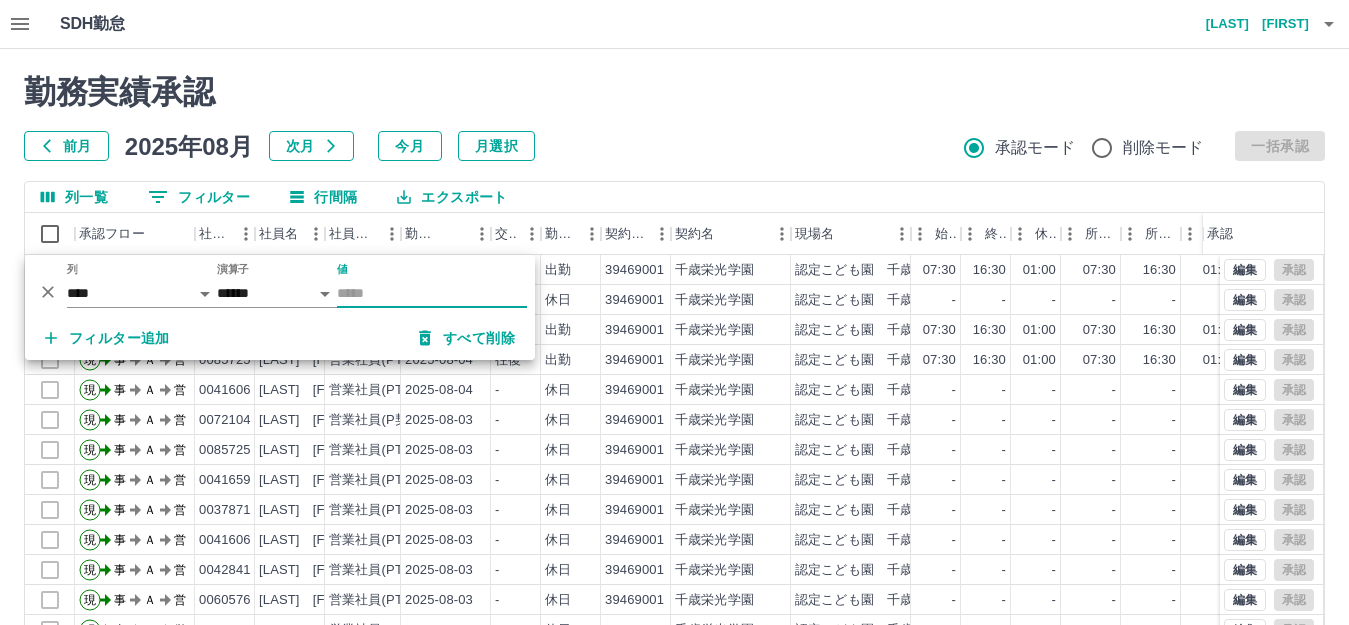 click on "値" at bounding box center (432, 293) 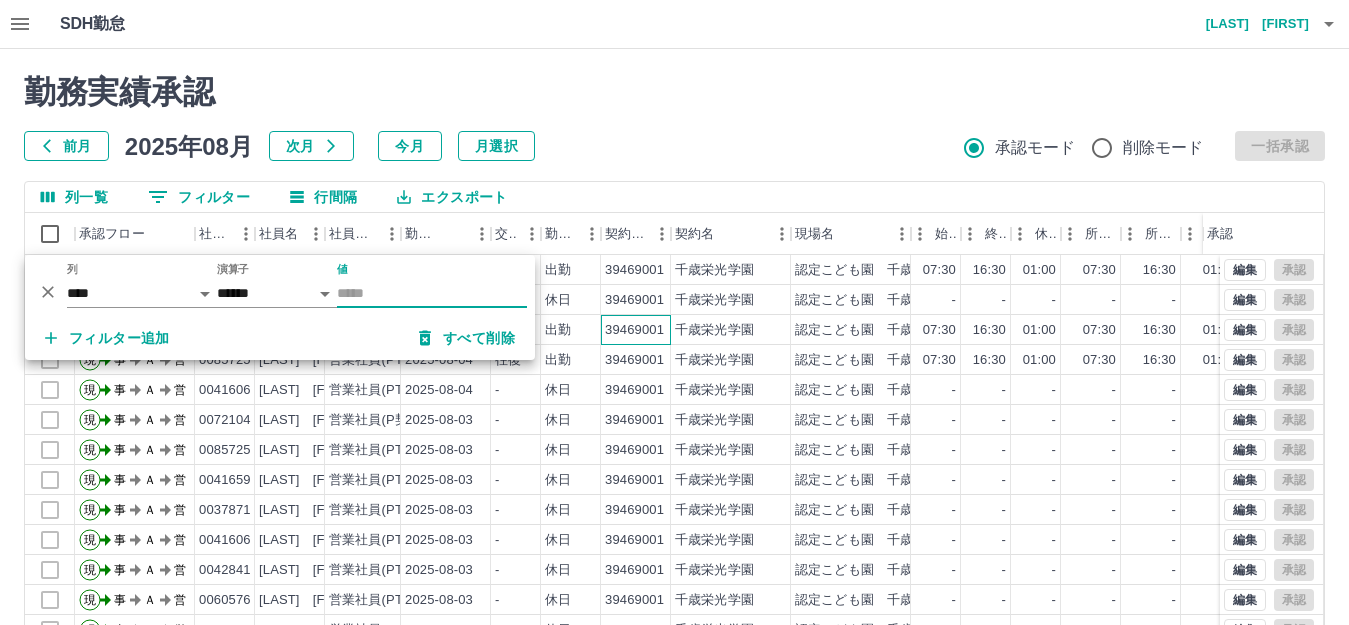 click on "39469001" at bounding box center (634, 330) 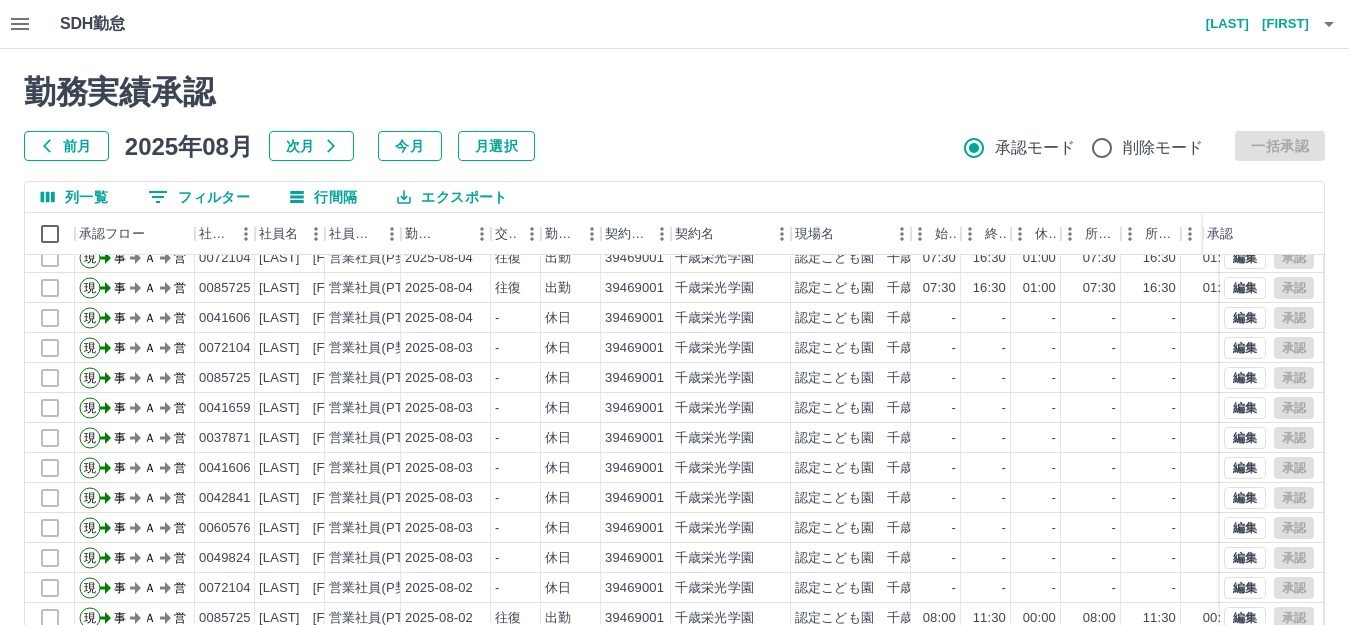 scroll, scrollTop: 100, scrollLeft: 0, axis: vertical 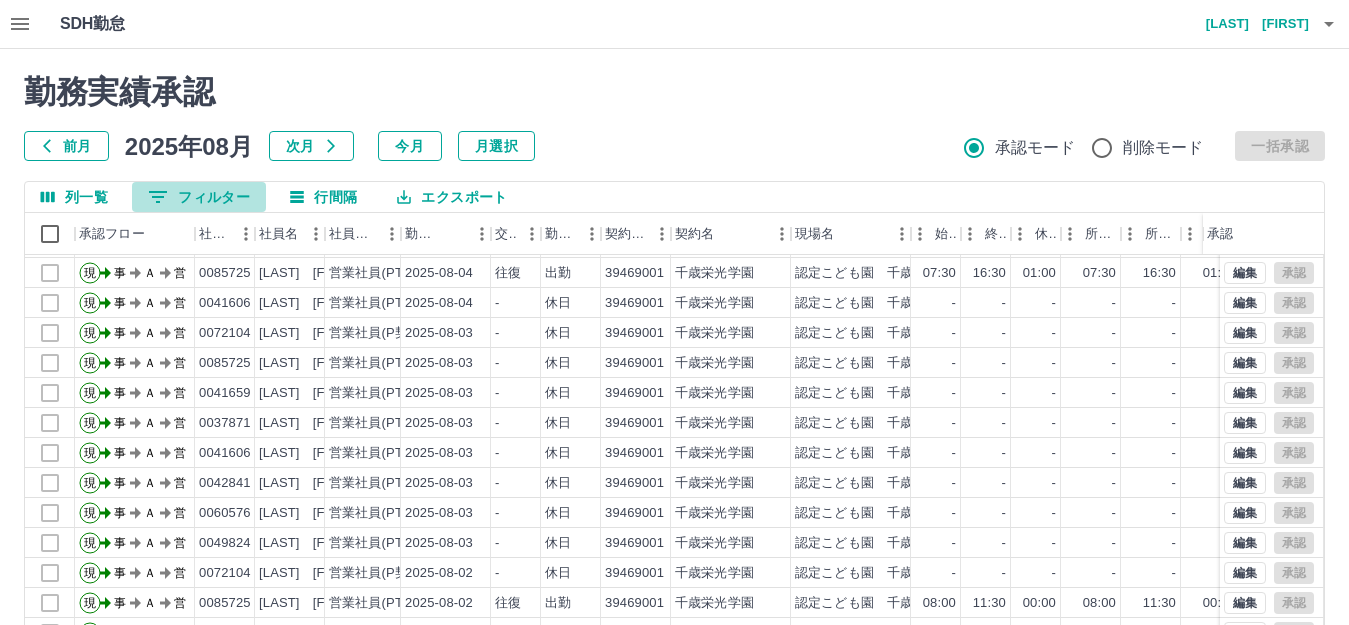click on "0 フィルター" at bounding box center [199, 197] 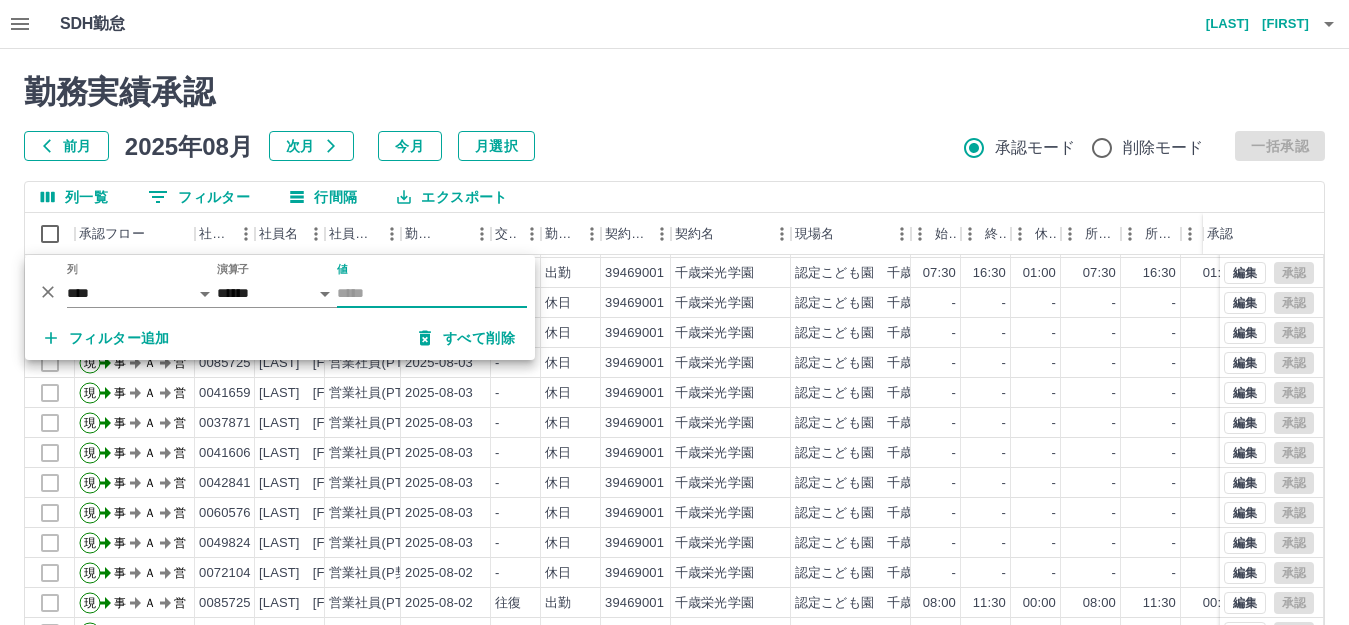 click on "値" at bounding box center (432, 293) 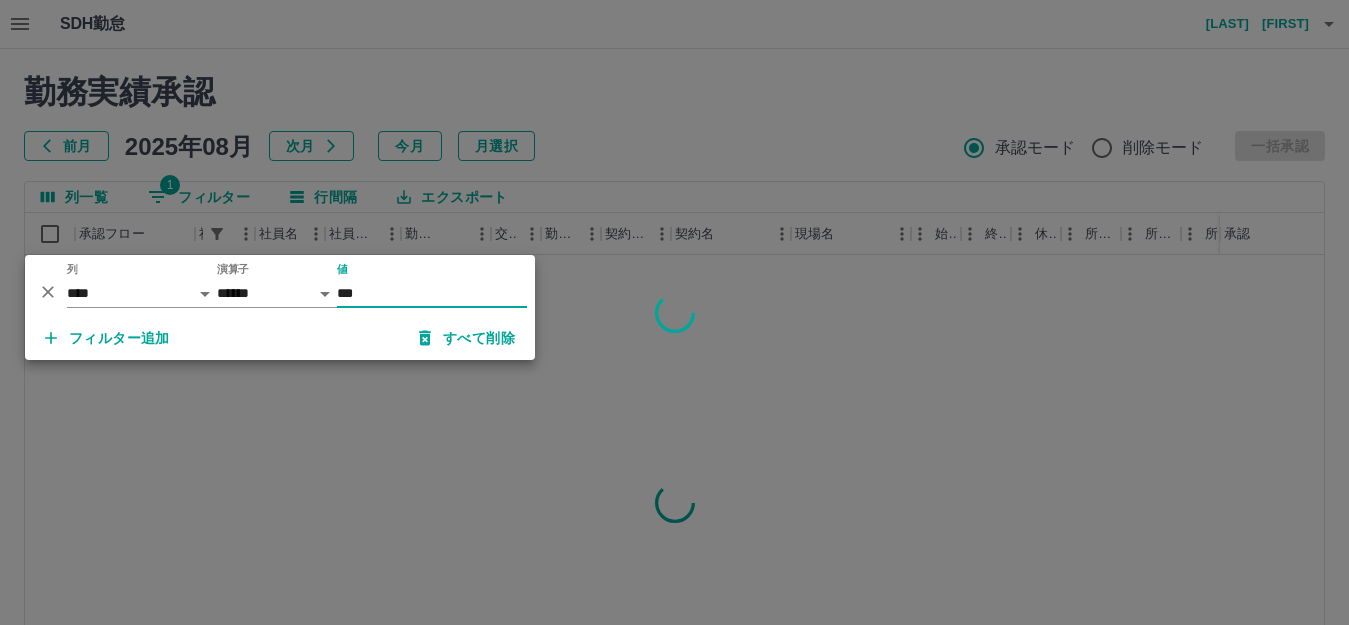 scroll, scrollTop: 0, scrollLeft: 0, axis: both 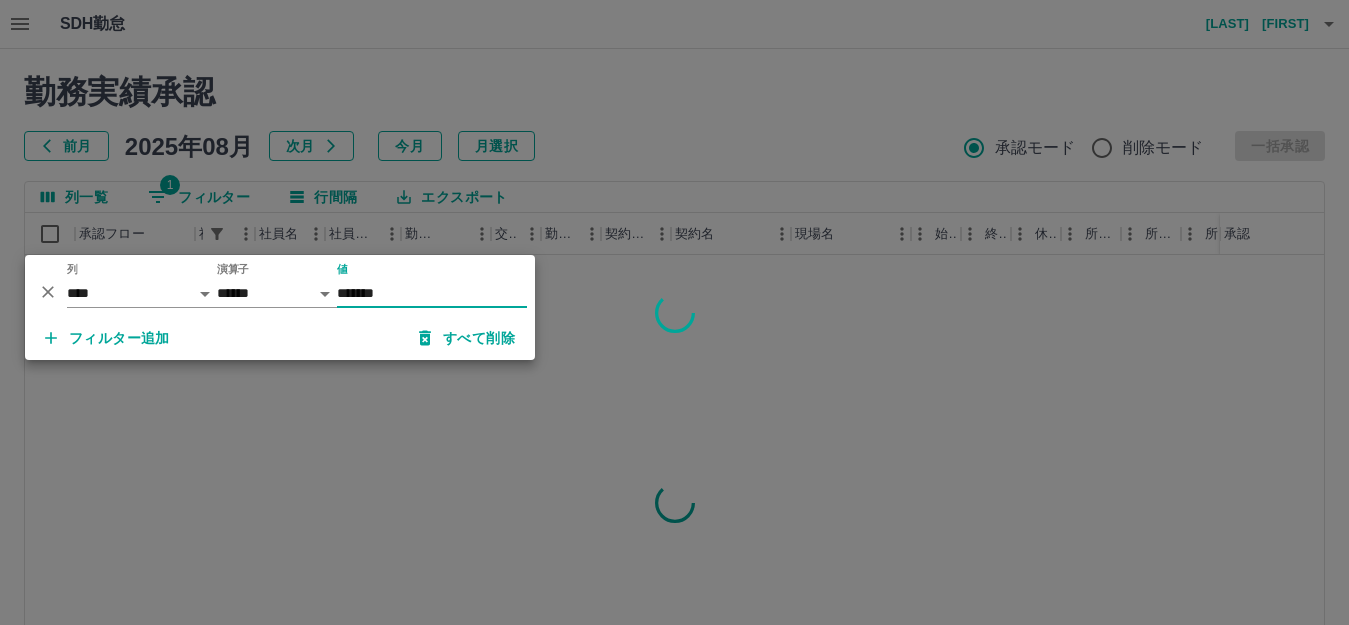 type on "*******" 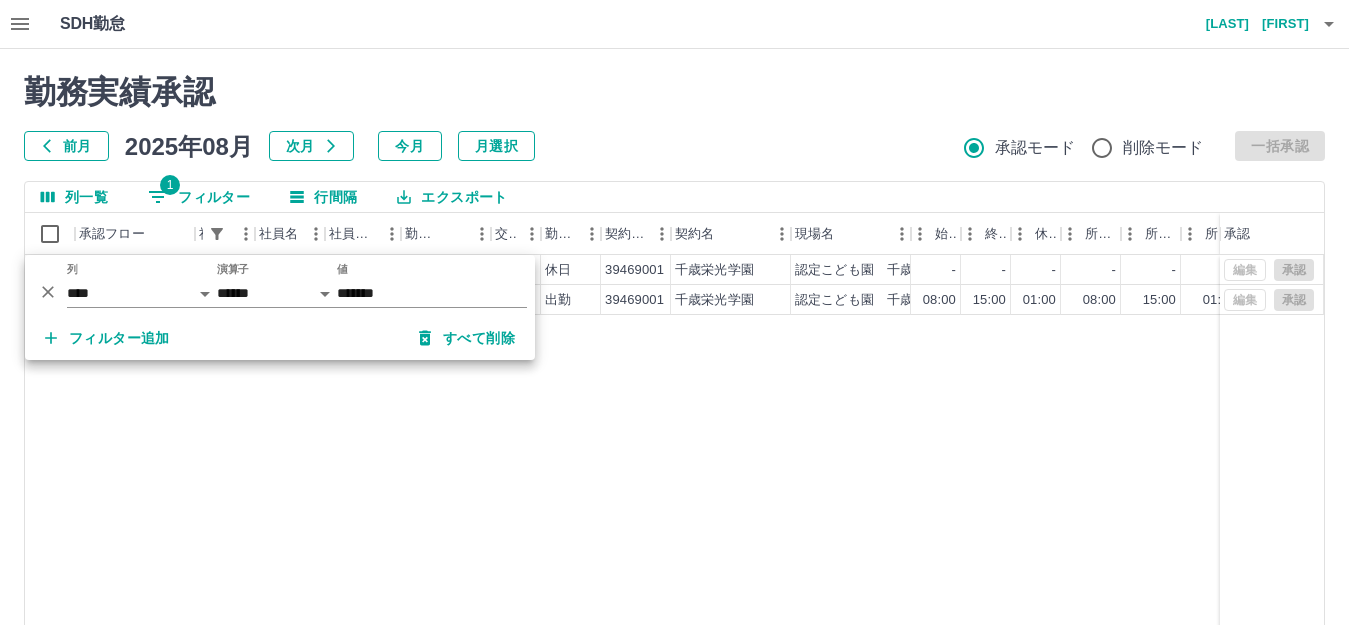 click on "現 事 Ａ 営 0052234 [LAST]　[FIRST] 営業社員(PT契約) [DATE]  -  休日 39469001 [INSTITUTION_NAME] 認定こども園　[INSTITUTION_NAME] - - - - - - 00:00 00:00 00:00 AM承認待 現 事 Ａ 営 0052234 [LAST]　[FIRST] 営業社員(PT契約) [DATE] 往復 出勤 39469001 [INSTITUTION_NAME] 認定こども園　[INSTITUTION_NAME] 08:00 15:00 01:00 08:00 15:00 01:00 07:00 06:00 00:00 AM承認待 編集 承認 編集 承認" at bounding box center [898, 511] 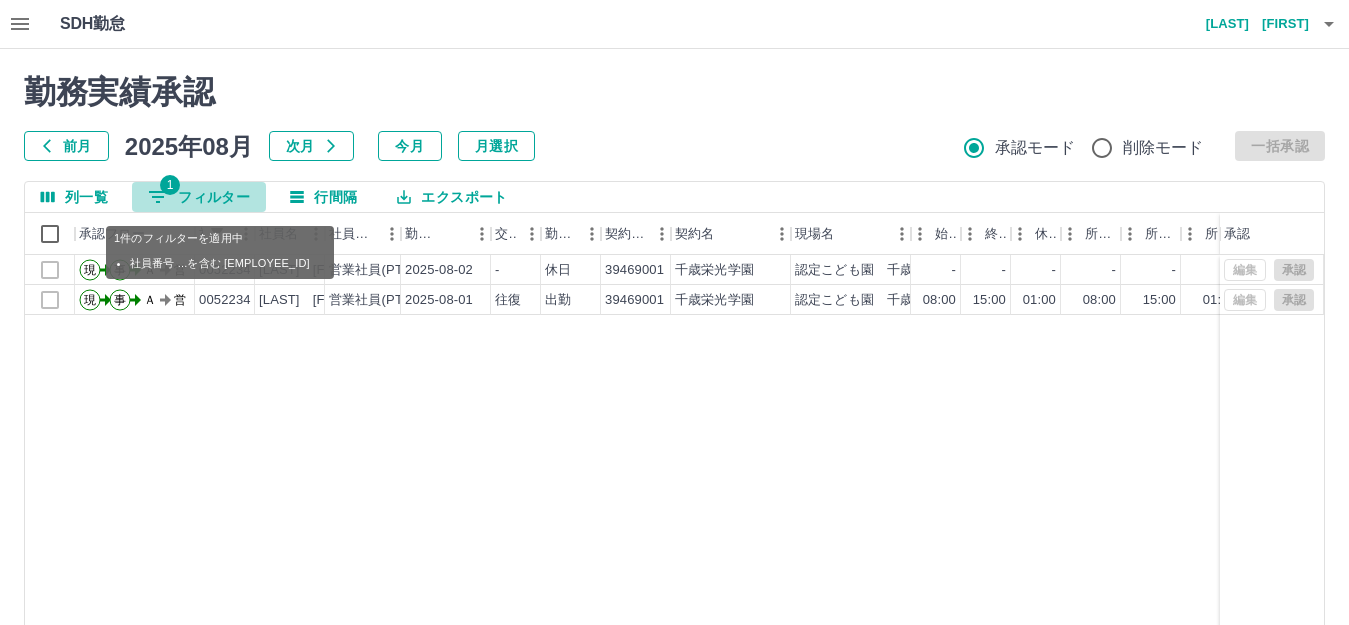 click on "1 フィルター" at bounding box center (199, 197) 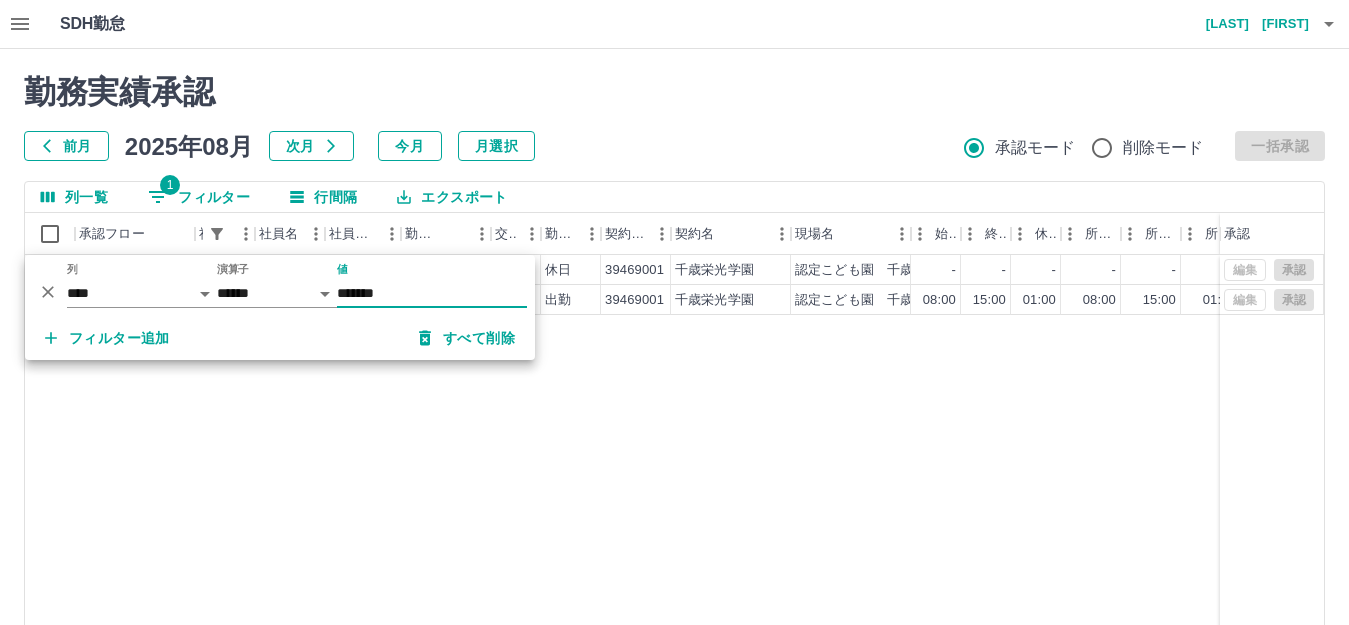 drag, startPoint x: 457, startPoint y: 300, endPoint x: 283, endPoint y: 292, distance: 174.1838 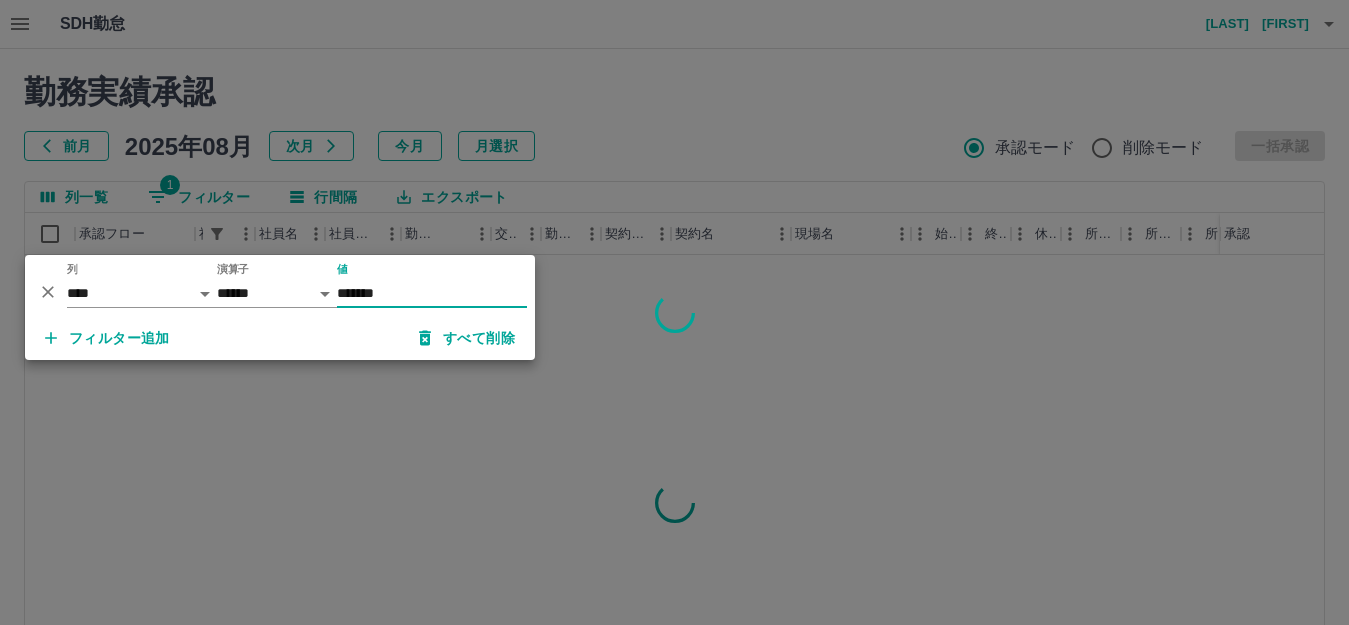 type on "*******" 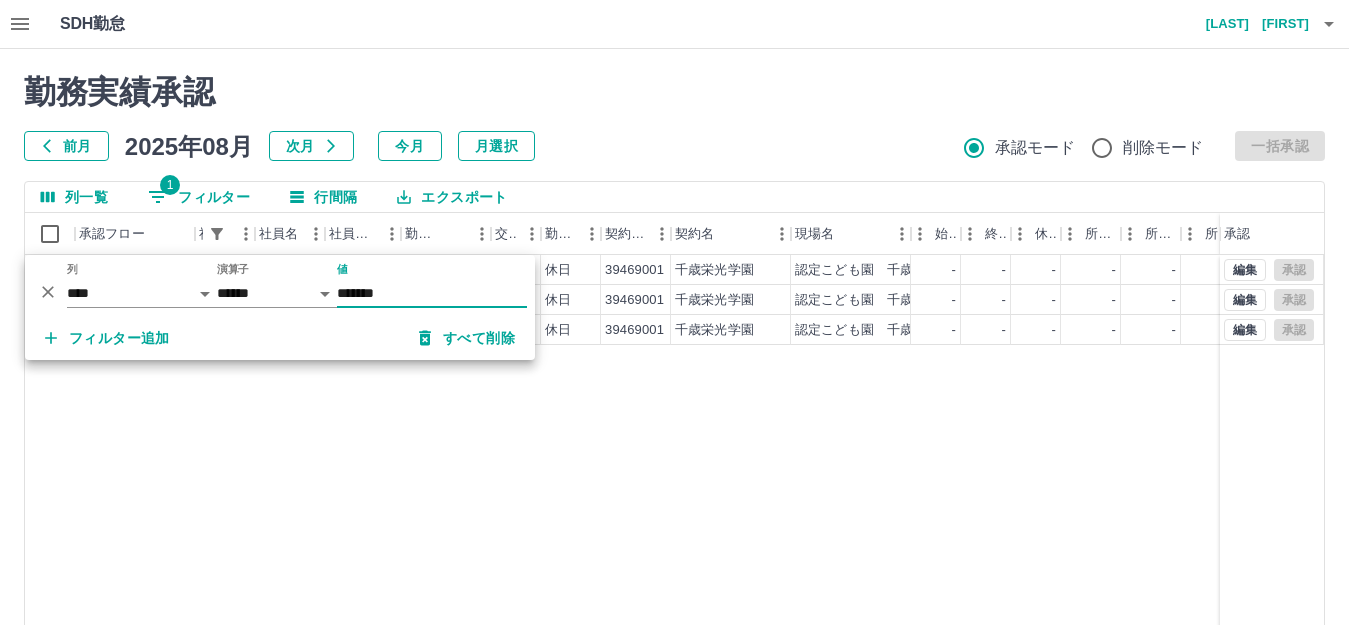 click on "現 事 Ａ 営 0049824 [LAST]　[FIRST] 営業社員(PT契約) [DATE]  -  休日 39469001 [INSTITUTION_NAME] 認定こども園　[INSTITUTION_NAME] - - - - - - 00:00 00:00 00:00 事務担当者承認待 現 事 Ａ 営 0049824 [LAST]　[FIRST] 営業社員(PT契約) [DATE]  -  休日 39469001 [INSTITUTION_NAME] 認定こども園　[INSTITUTION_NAME] - - - - - - 00:00 00:00 00:00 事務担当者承認待 現 事 Ａ 営 0049824 [LAST]　[FIRST] 営業社員(PT契約) [DATE]  -  休日 39469001 [INSTITUTION_NAME] 認定こども園　[INSTITUTION_NAME] - - - - - - 00:00 00:00 00:00 事務担当者承認待 編集 承認 編集 承認 編集 承認" at bounding box center (898, 511) 